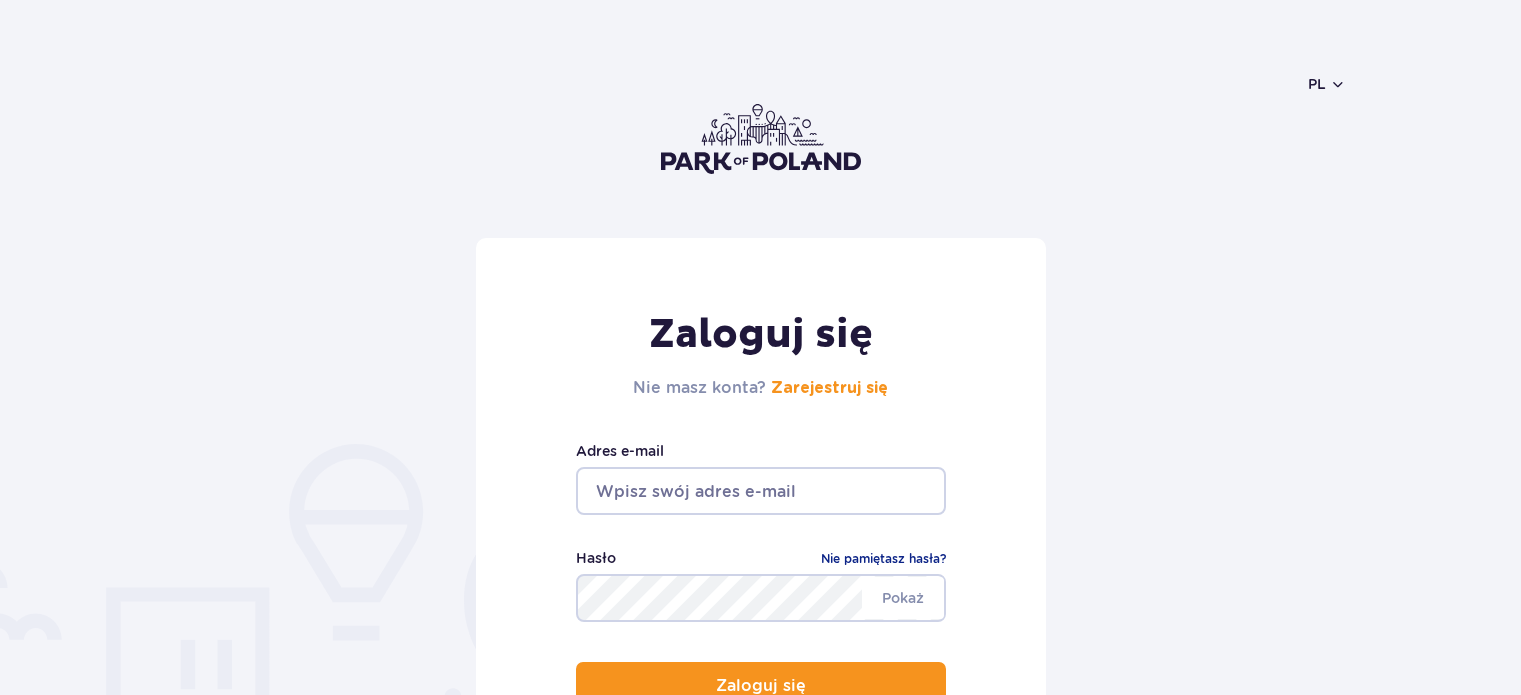 scroll, scrollTop: 0, scrollLeft: 0, axis: both 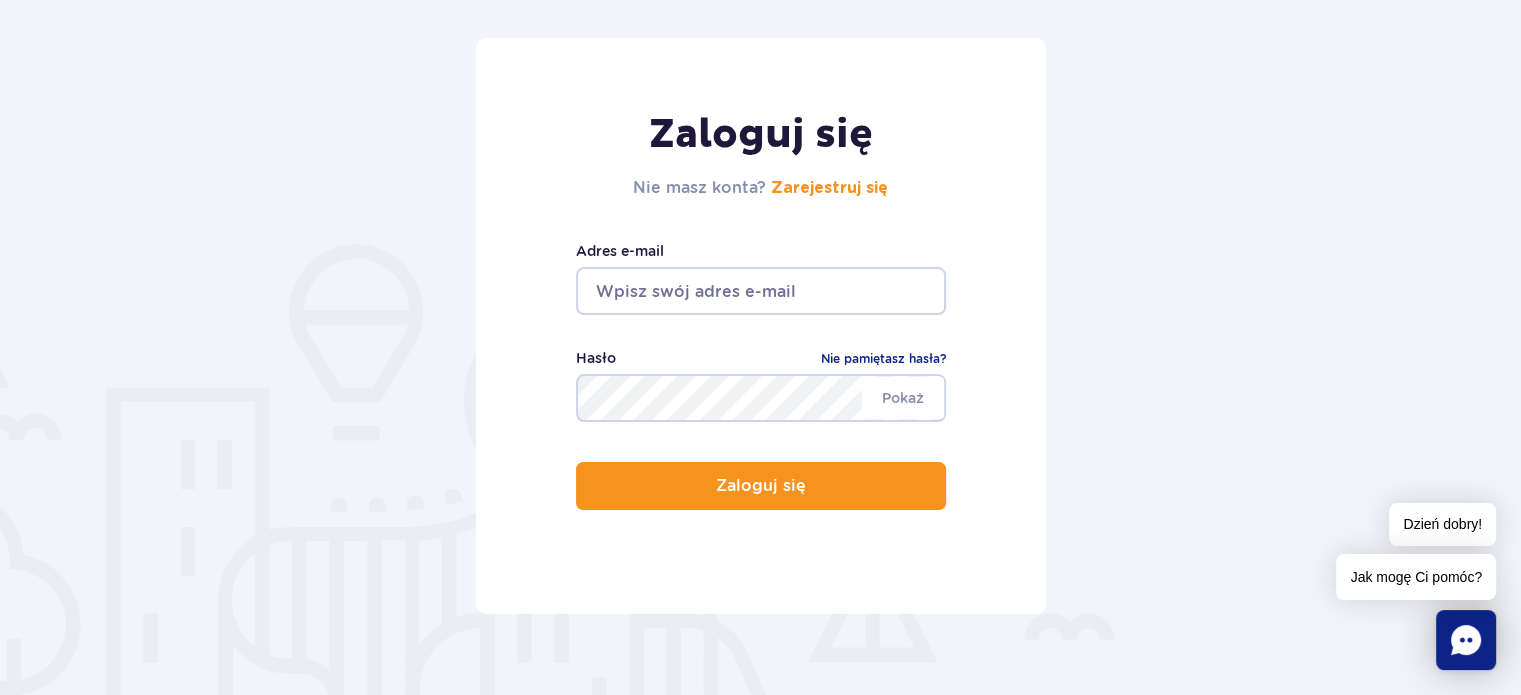 click at bounding box center (761, 291) 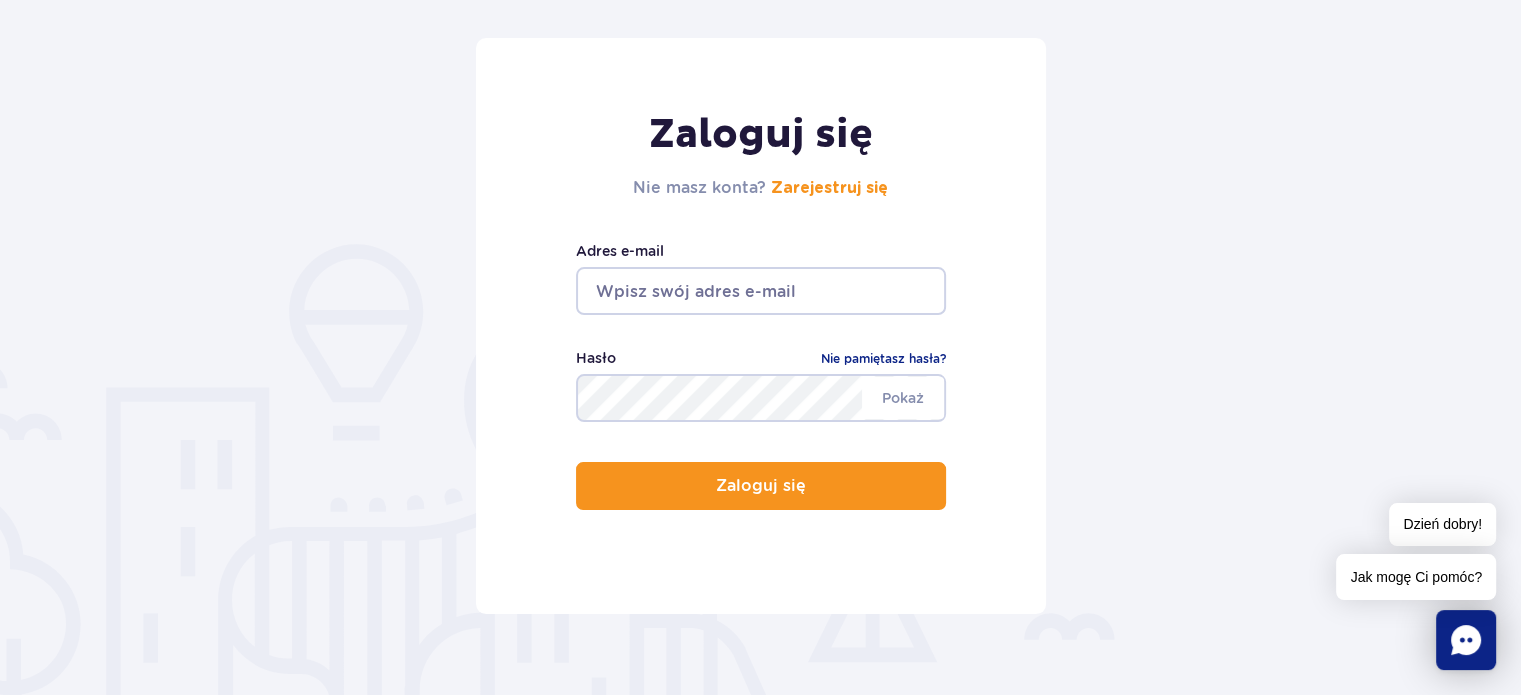 click on "Zaloguj się
Nie masz konta?
Zarejestruj się
Adres e-mail
Pokaż
Hasło
Nie pamiętasz hasła?
Zaloguj się" at bounding box center [761, 326] 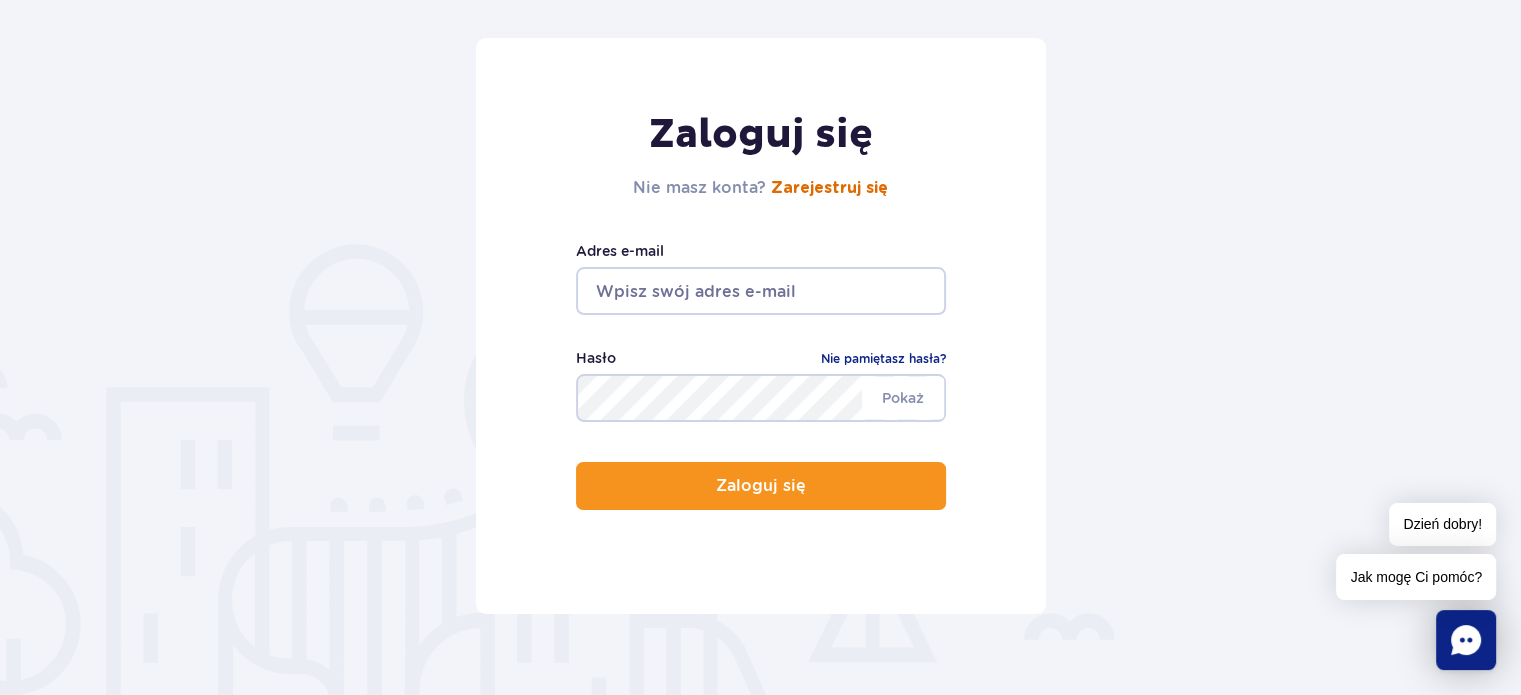 click on "Zarejestruj się" at bounding box center (829, 188) 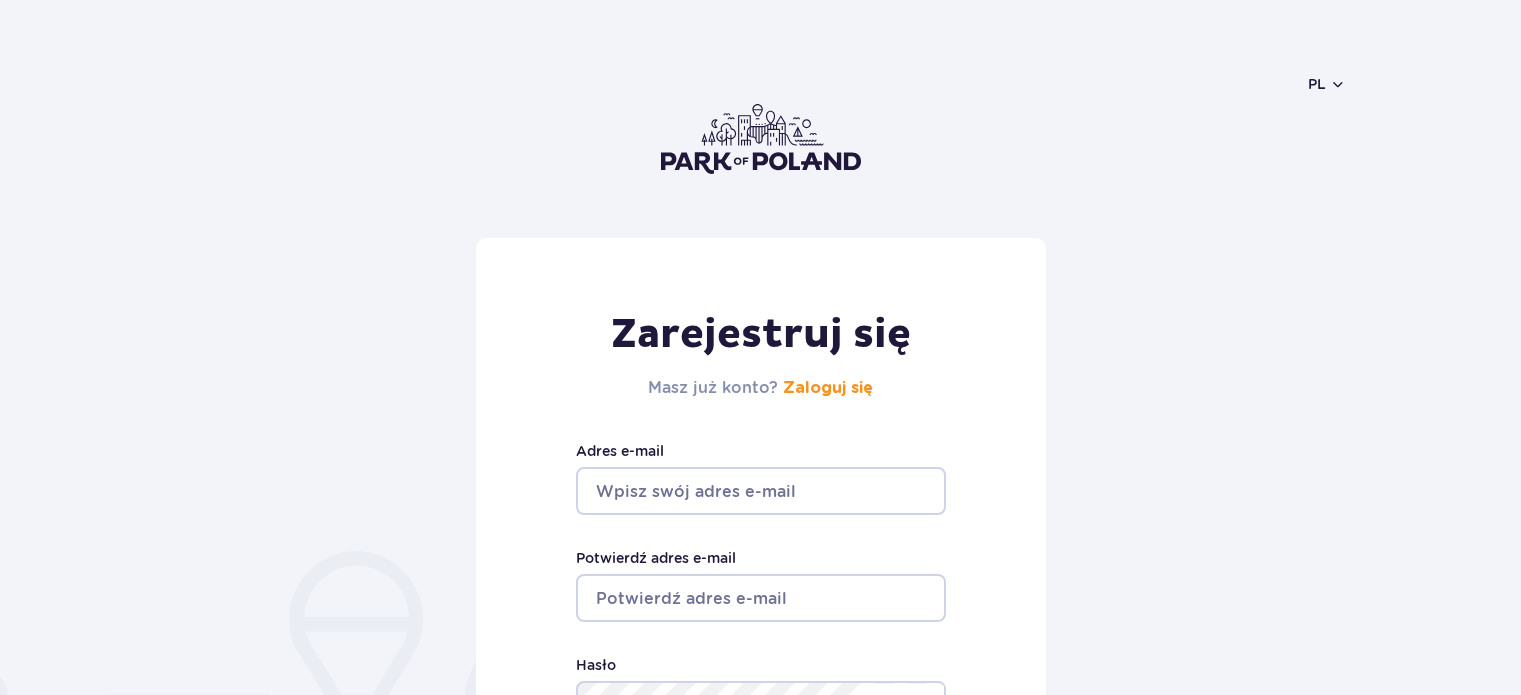 scroll, scrollTop: 0, scrollLeft: 0, axis: both 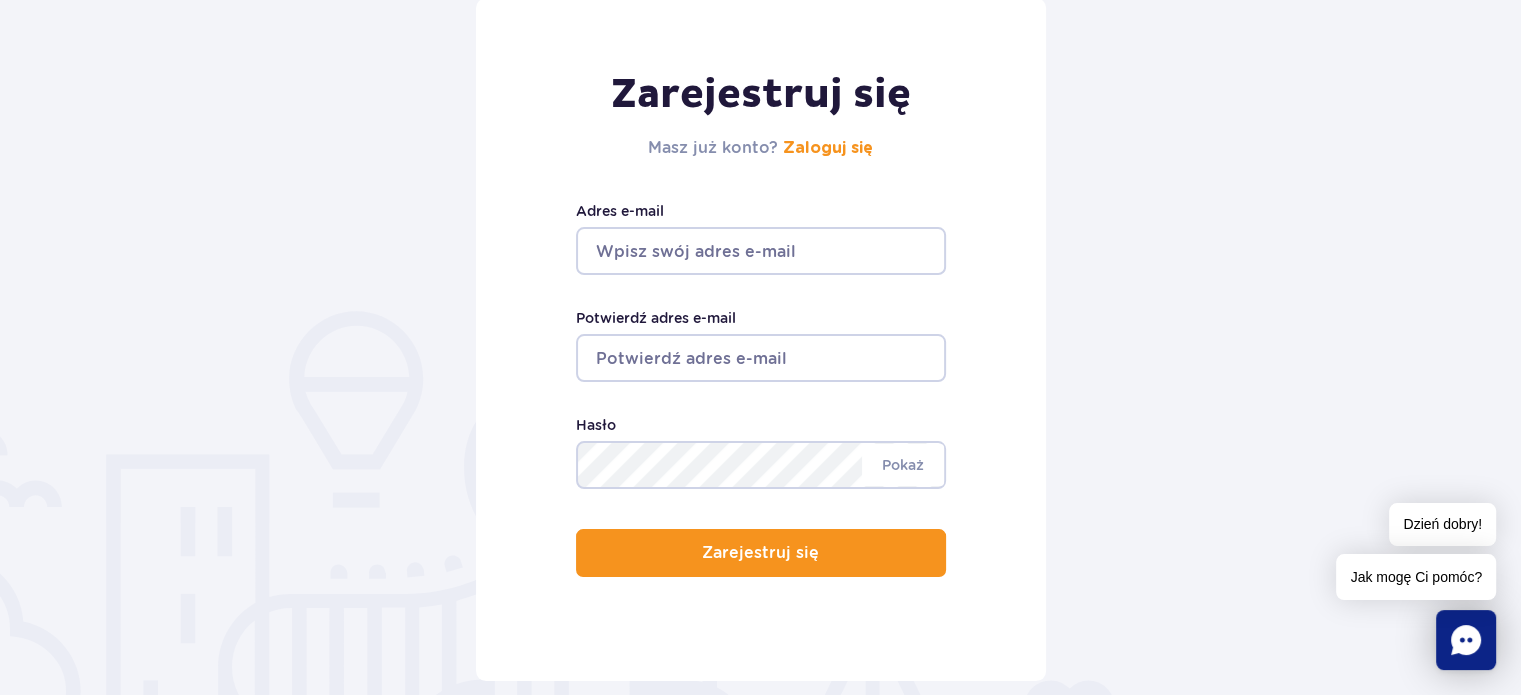 click on "Adres e-mail" at bounding box center (761, 251) 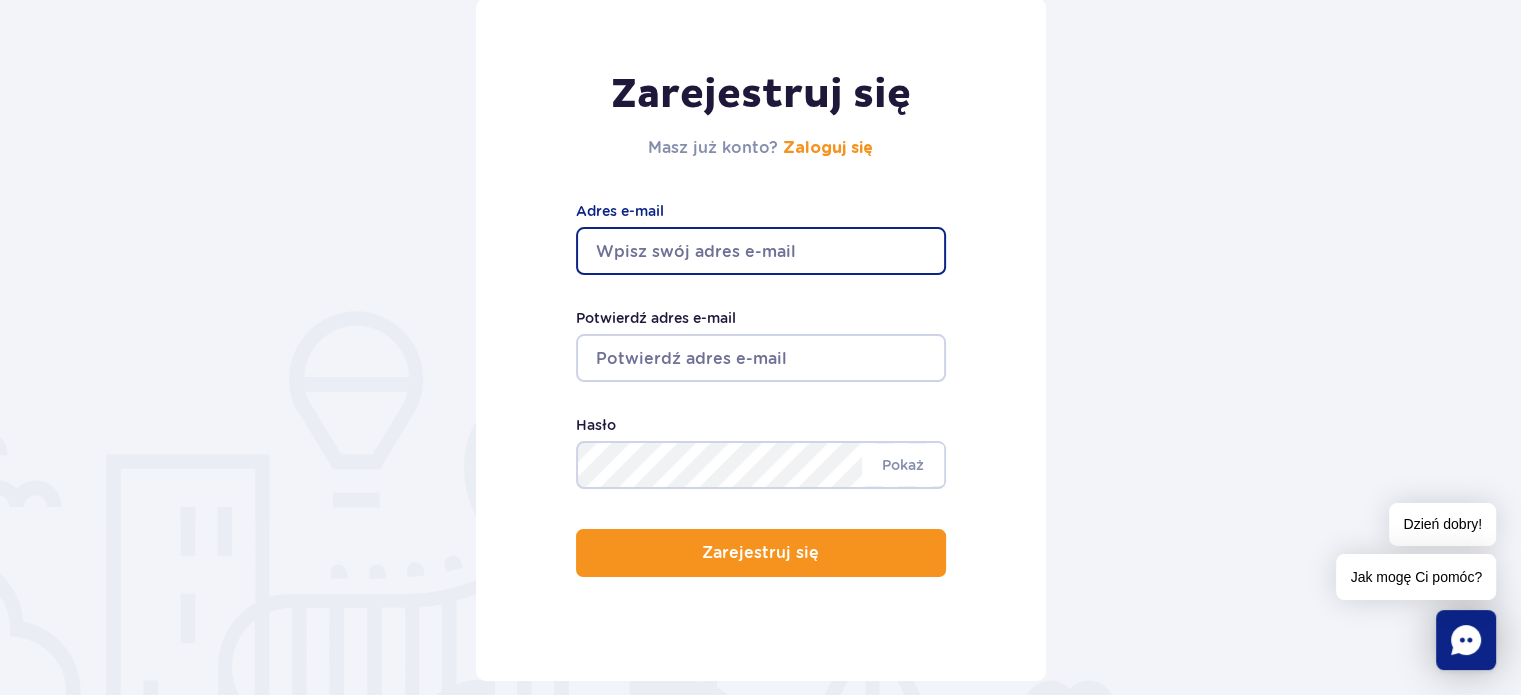 type on "jan.s.gradkowski@gmail.com" 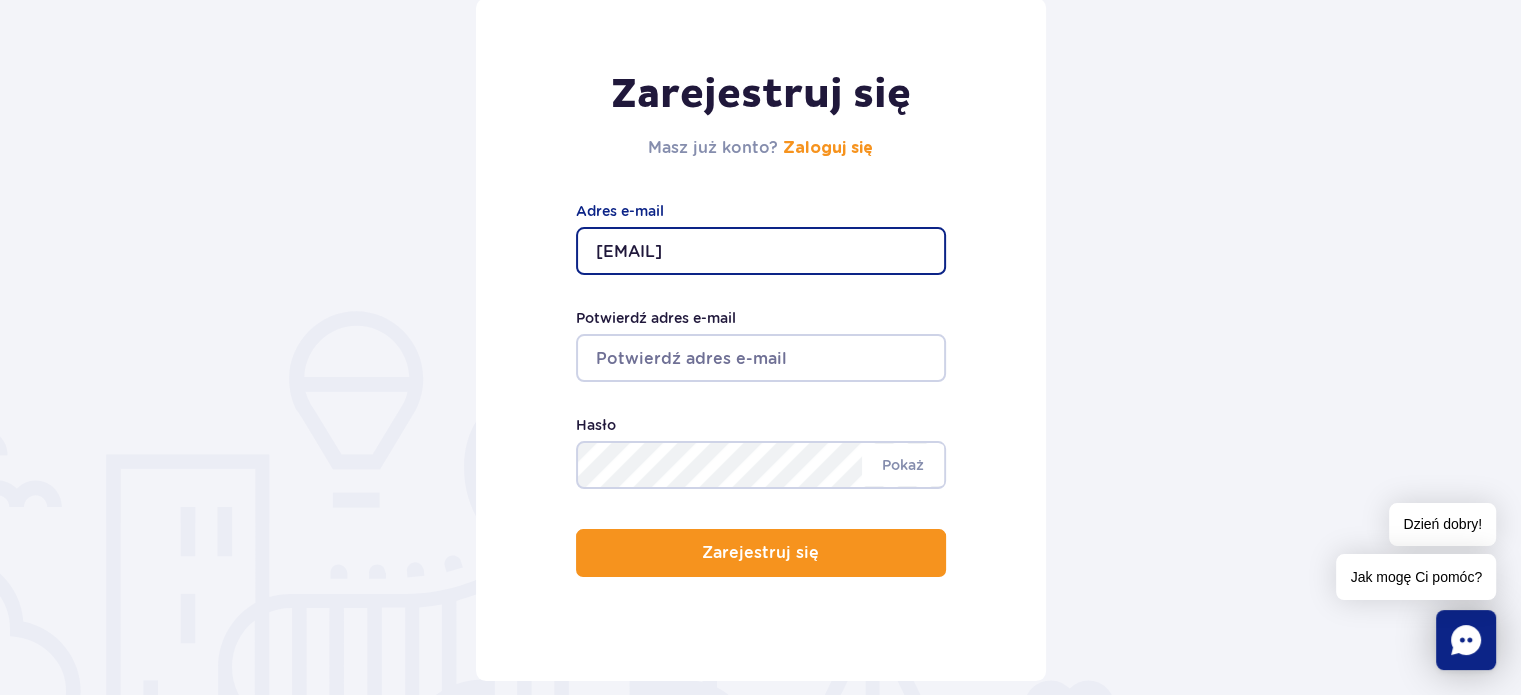 type on "jan.s.gradkowski@gmail.com" 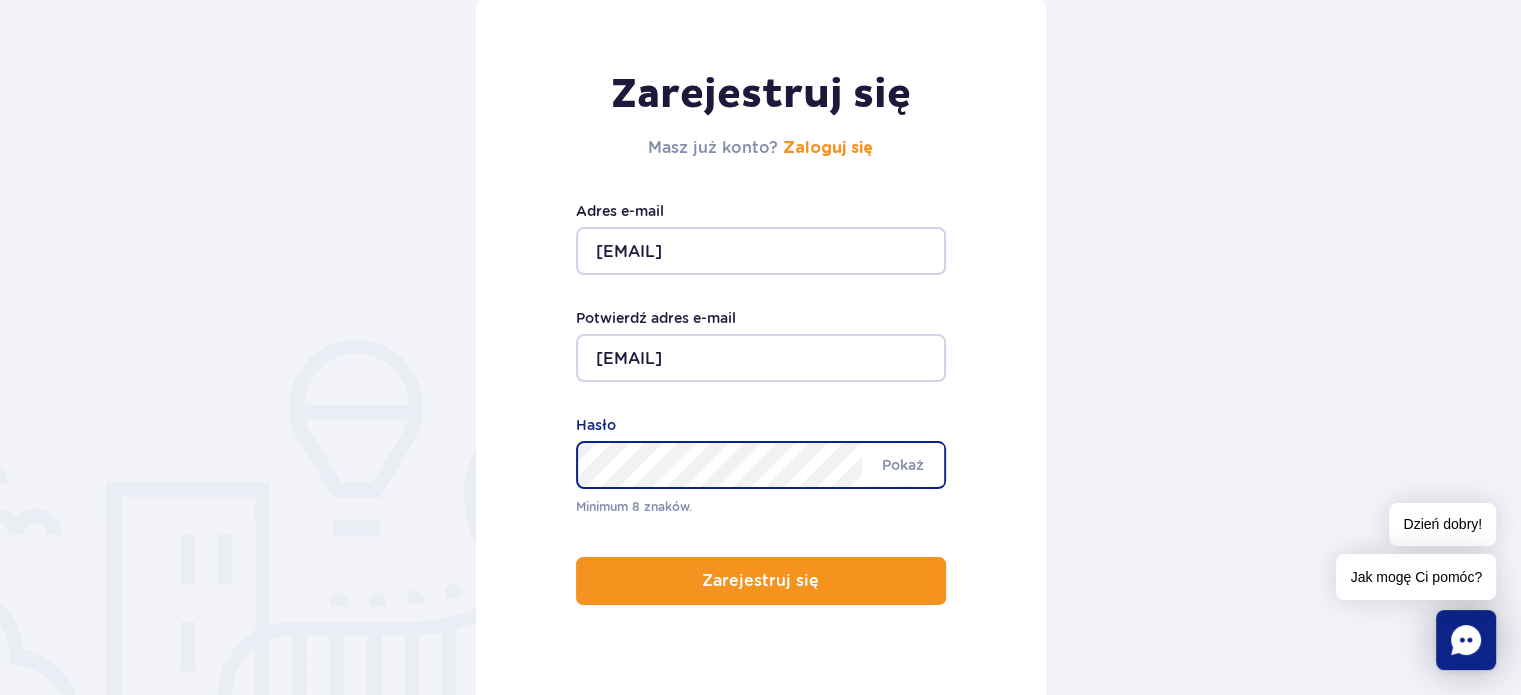 scroll, scrollTop: 268, scrollLeft: 0, axis: vertical 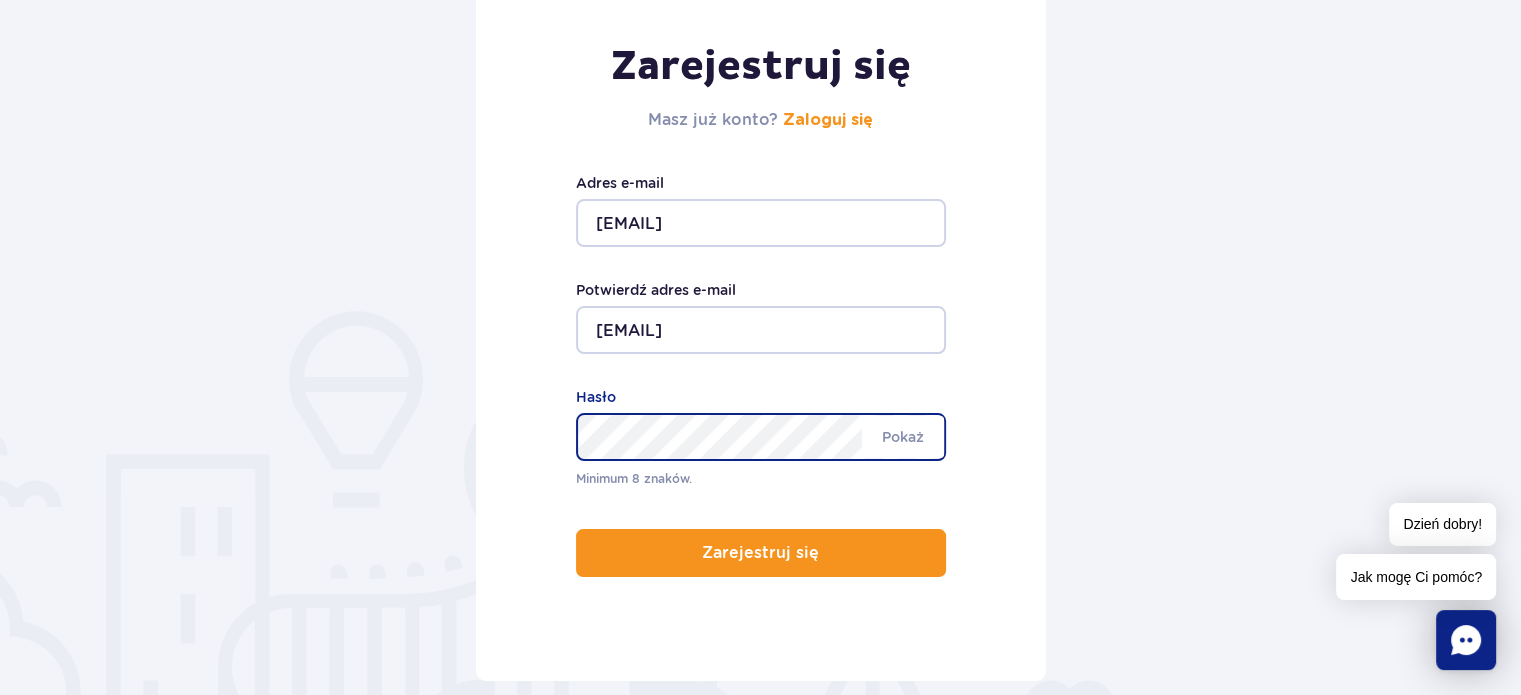 click on "Minimum 8 znaków.
Pokaż
Hasło" at bounding box center (761, 437) 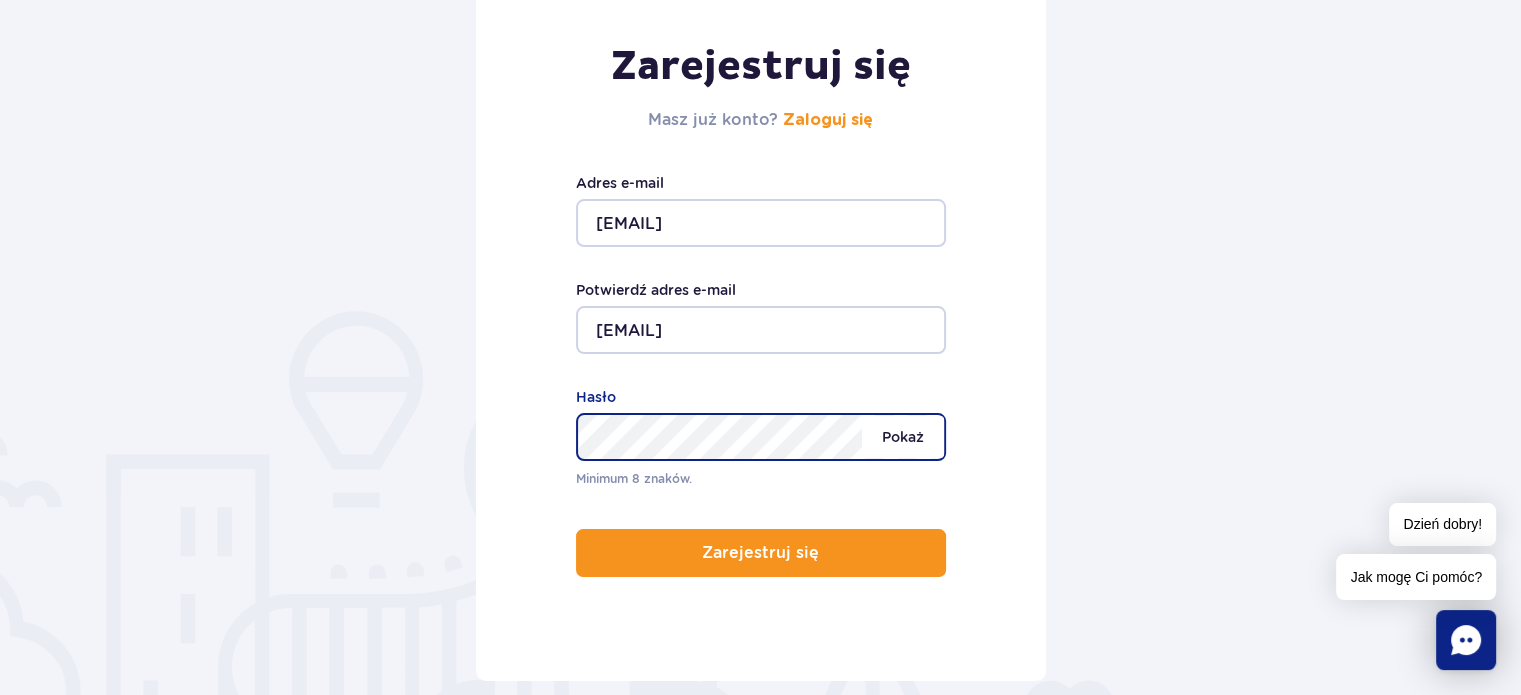 scroll, scrollTop: 240, scrollLeft: 0, axis: vertical 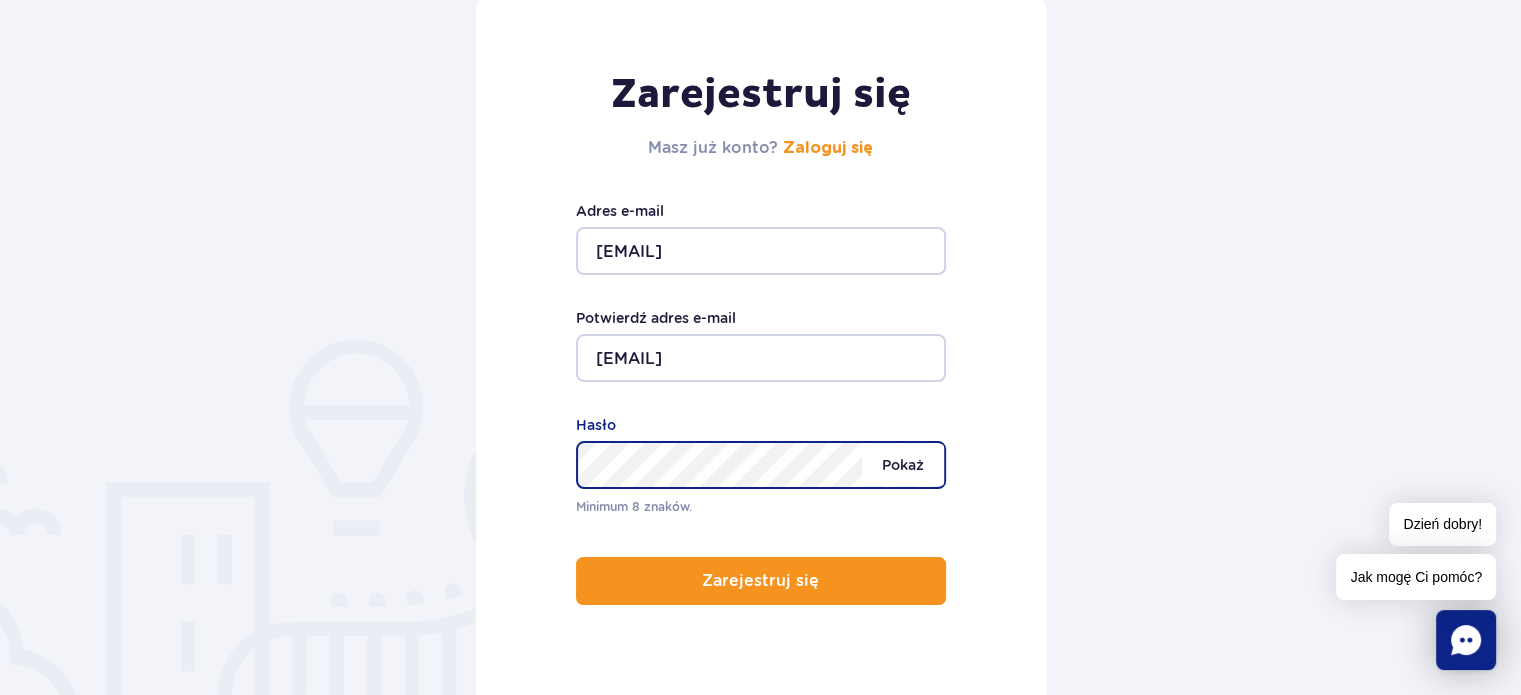 click on "Minimum 8 znaków.
Pokaż
Hasło" at bounding box center [761, 465] 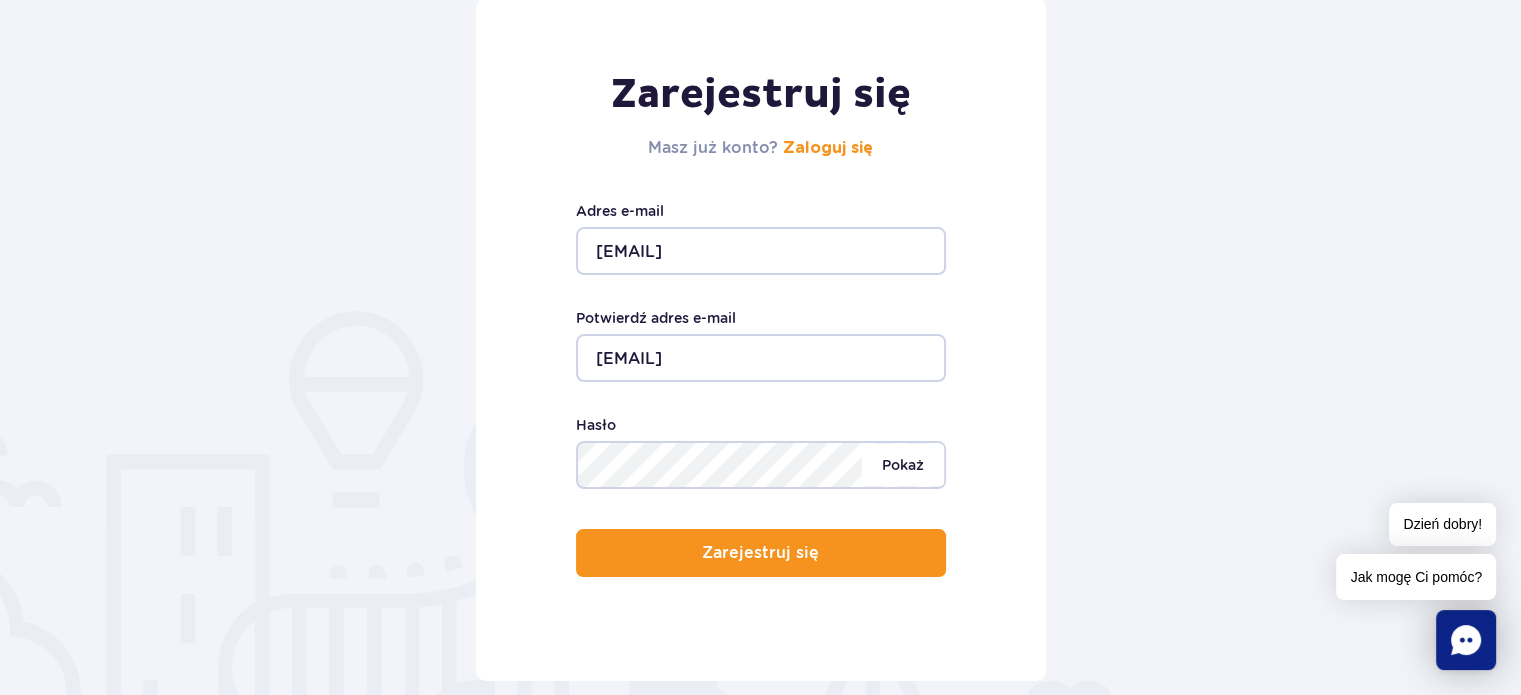 click on "Pokaż" at bounding box center (903, 465) 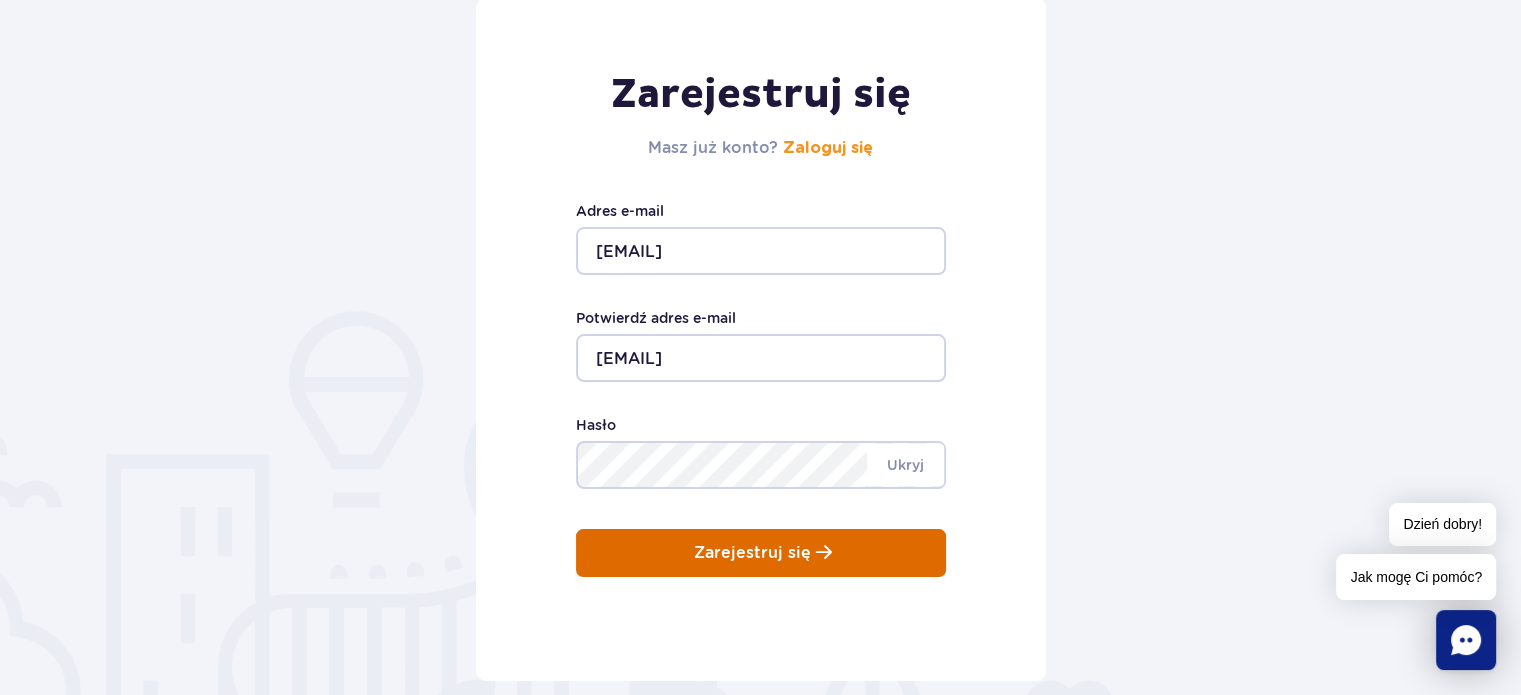click on "Zarejestruj się" at bounding box center [761, 553] 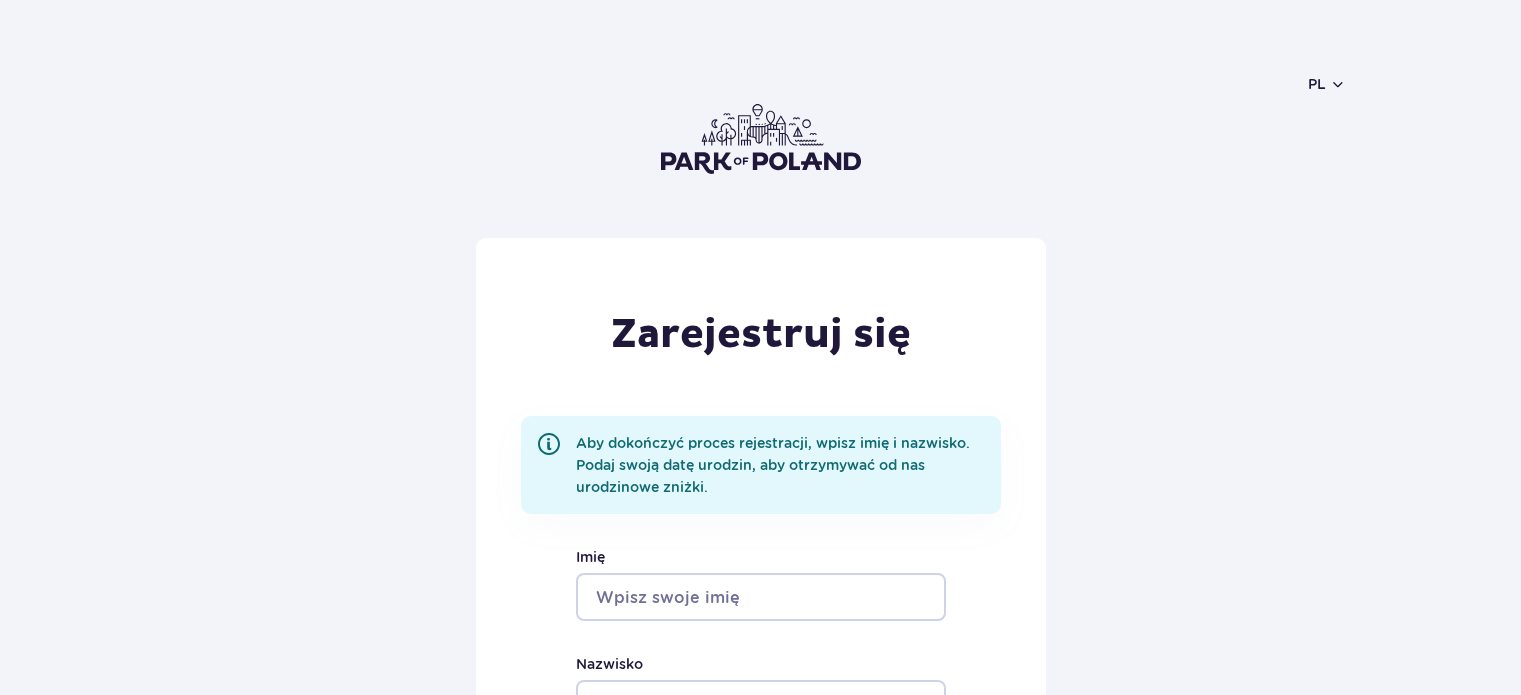 scroll, scrollTop: 0, scrollLeft: 0, axis: both 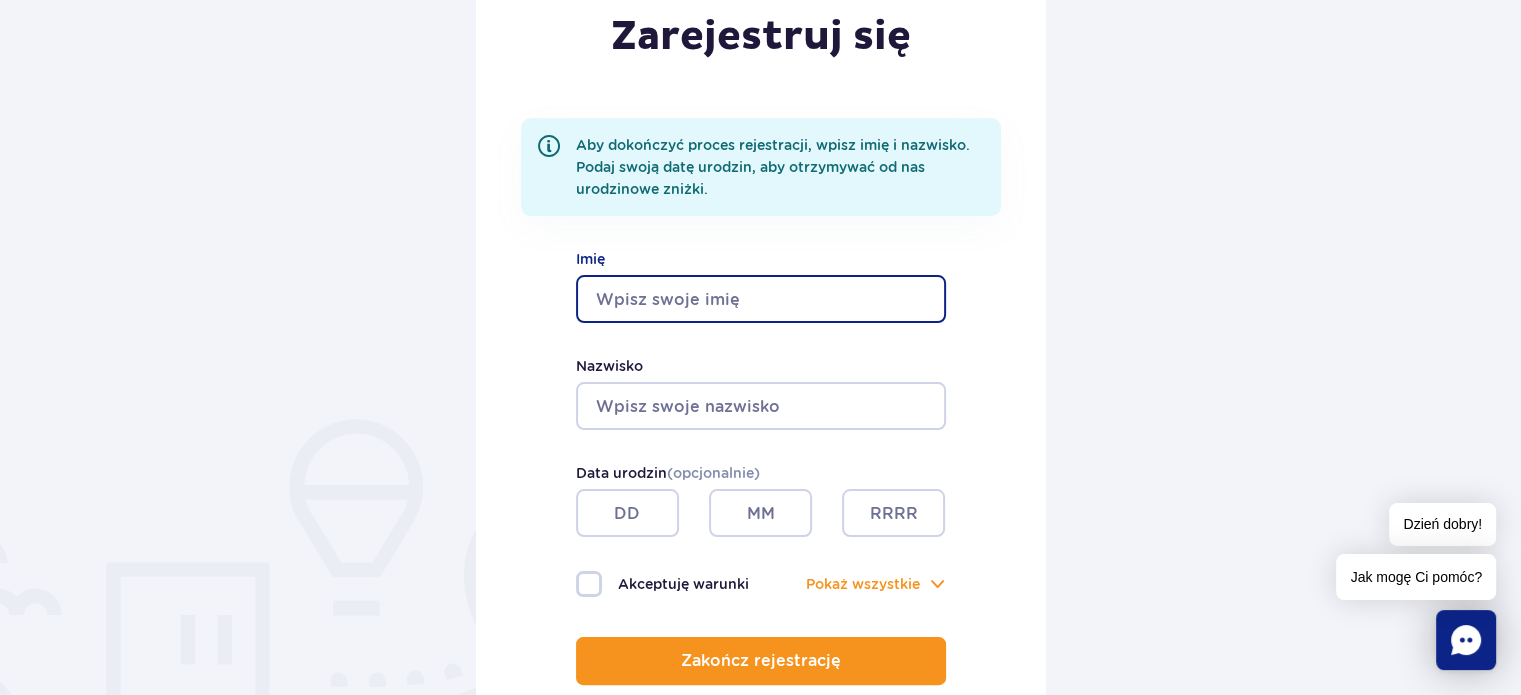 click on "Imię" at bounding box center [761, 299] 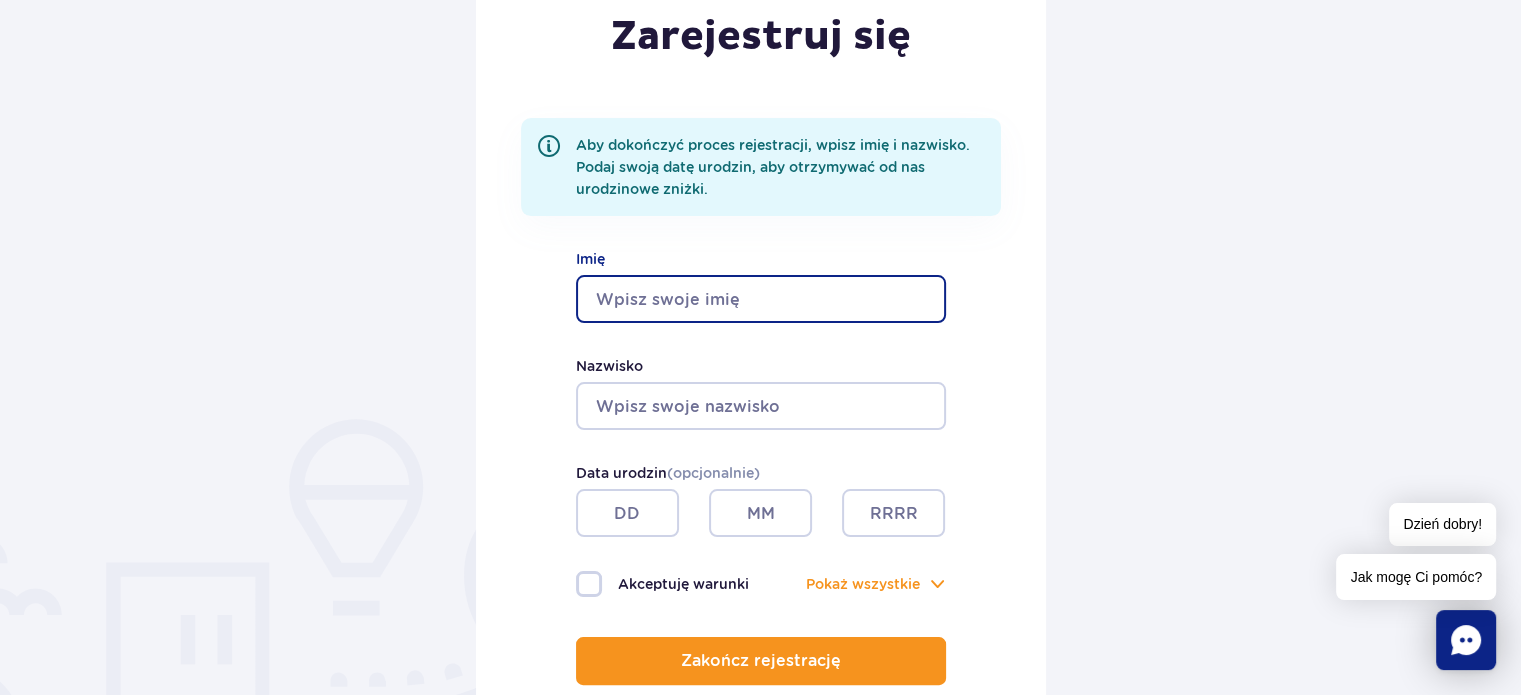 type on "Jan" 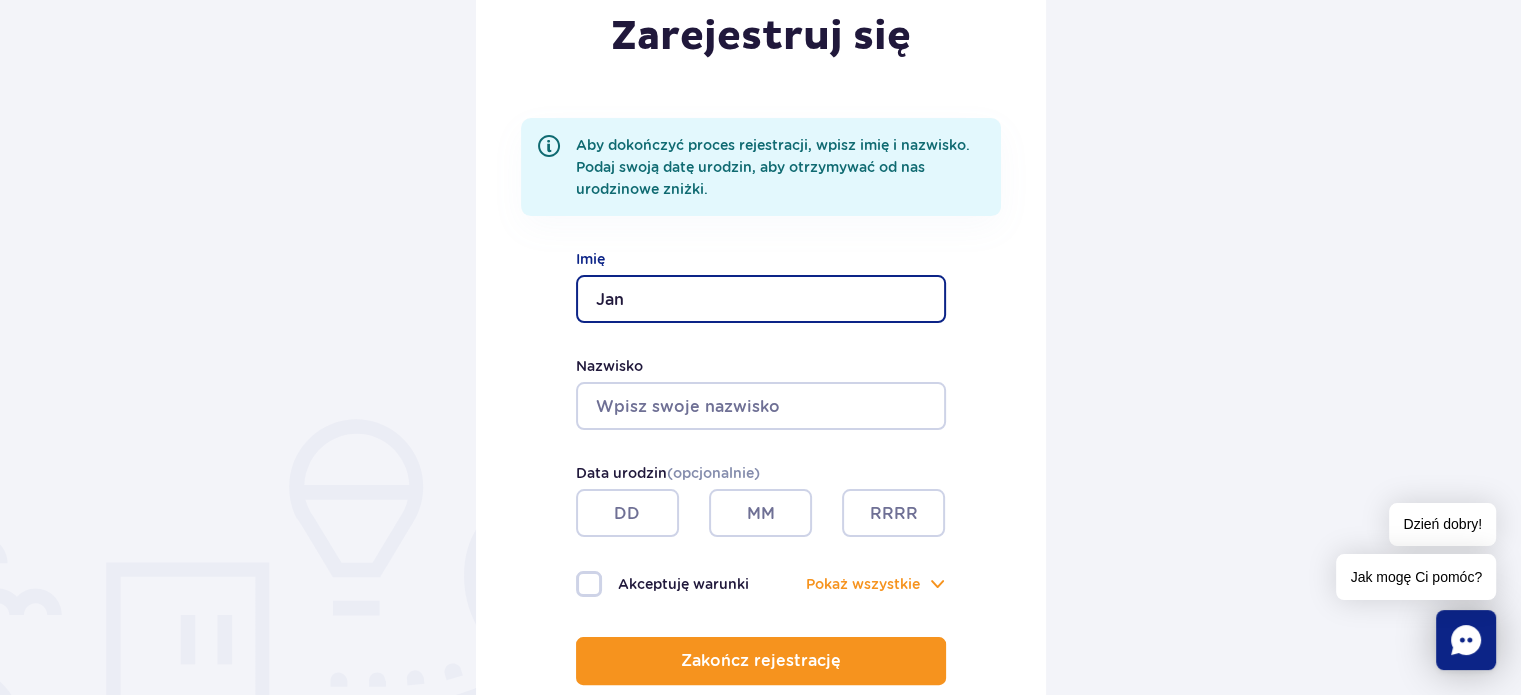 type on "Gradkowski" 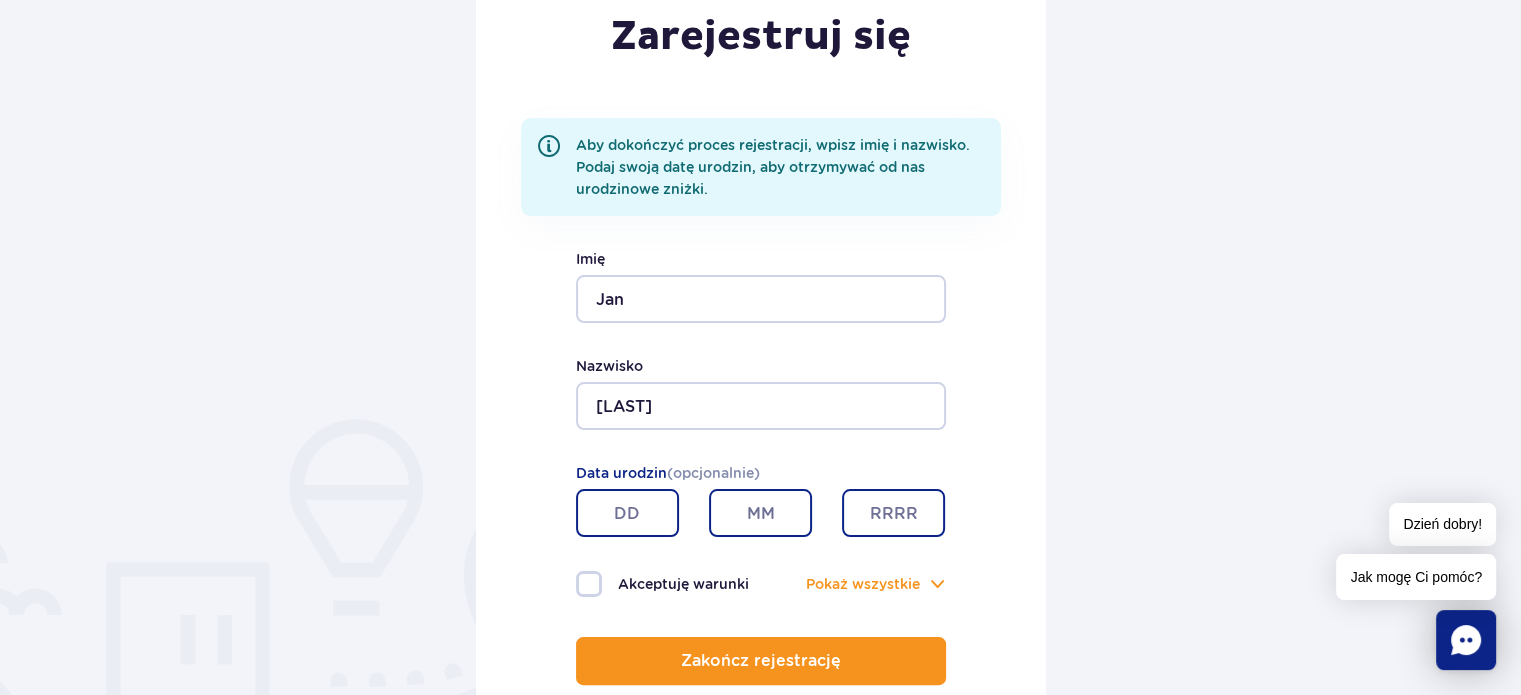 click at bounding box center [627, 513] 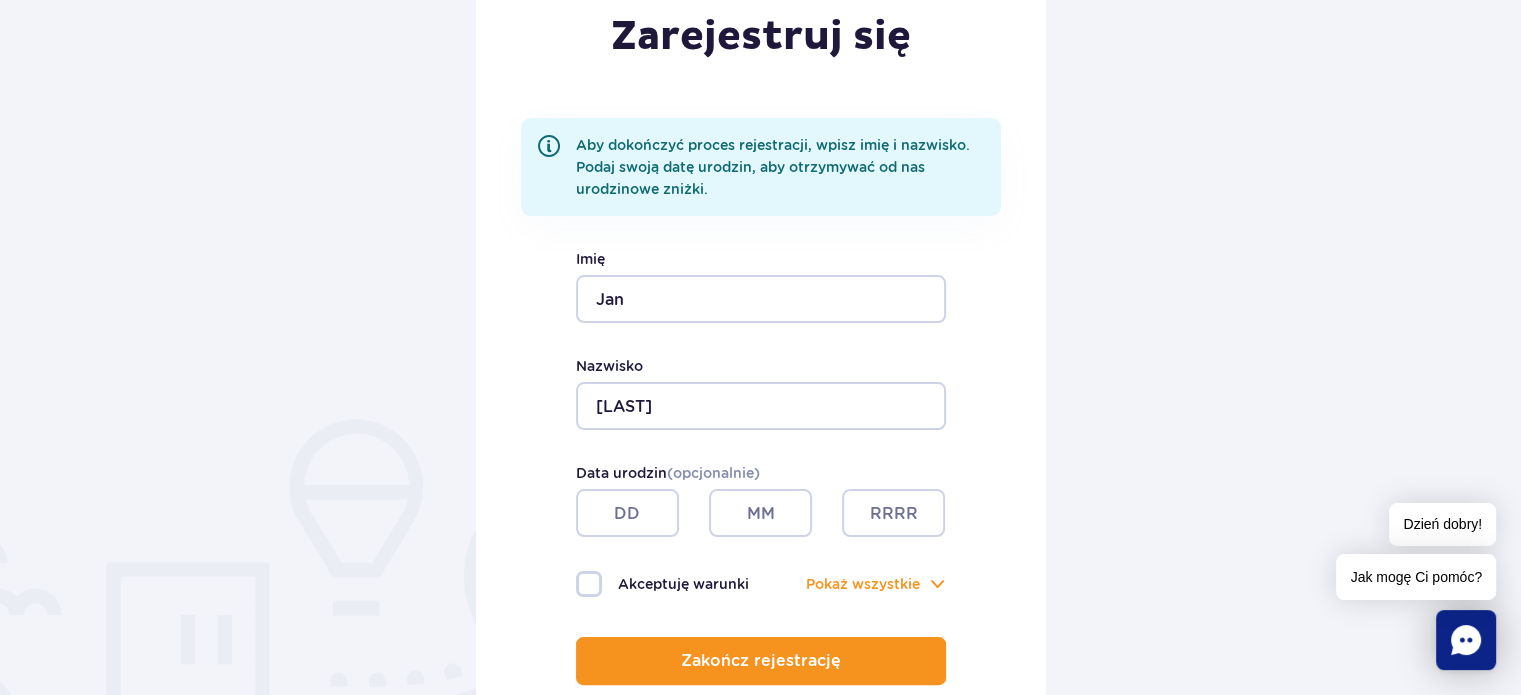 click on "Akceptuję warunki" at bounding box center [668, 584] 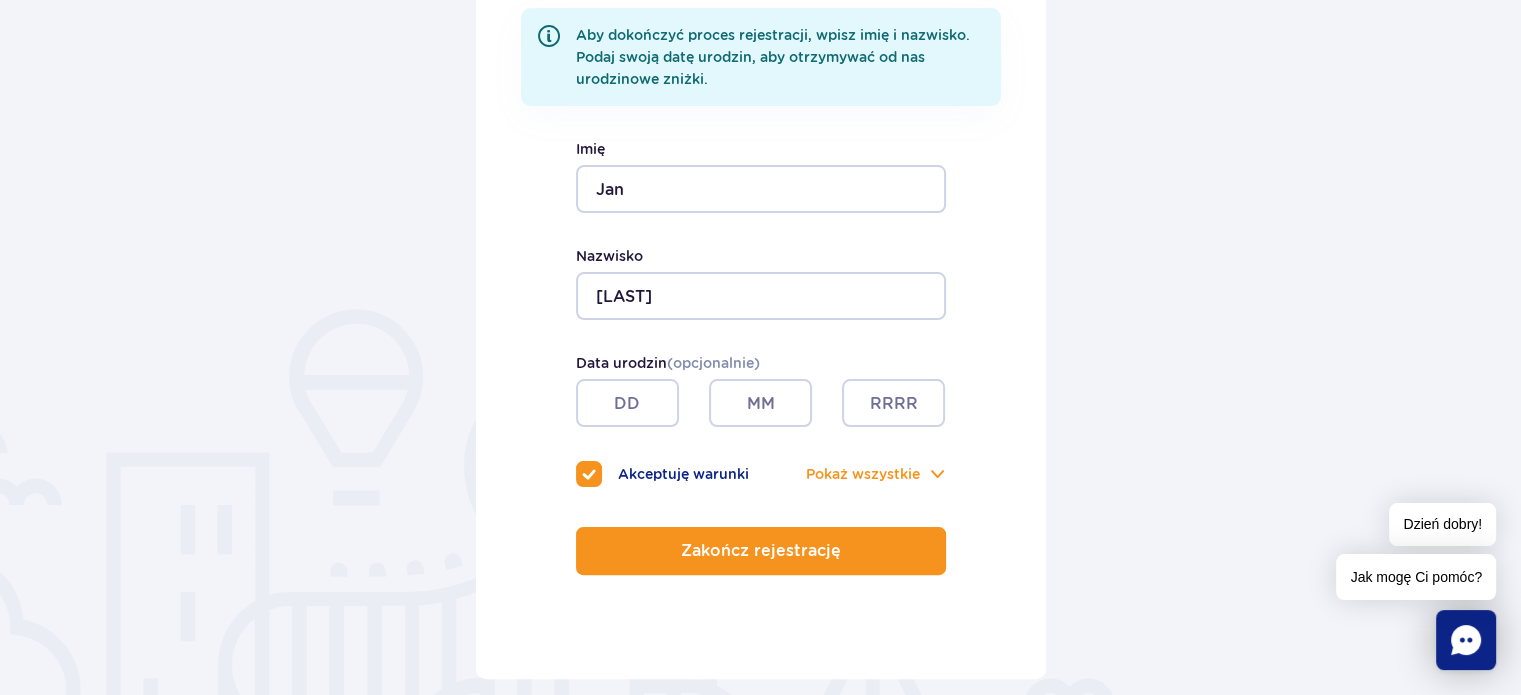 scroll, scrollTop: 411, scrollLeft: 0, axis: vertical 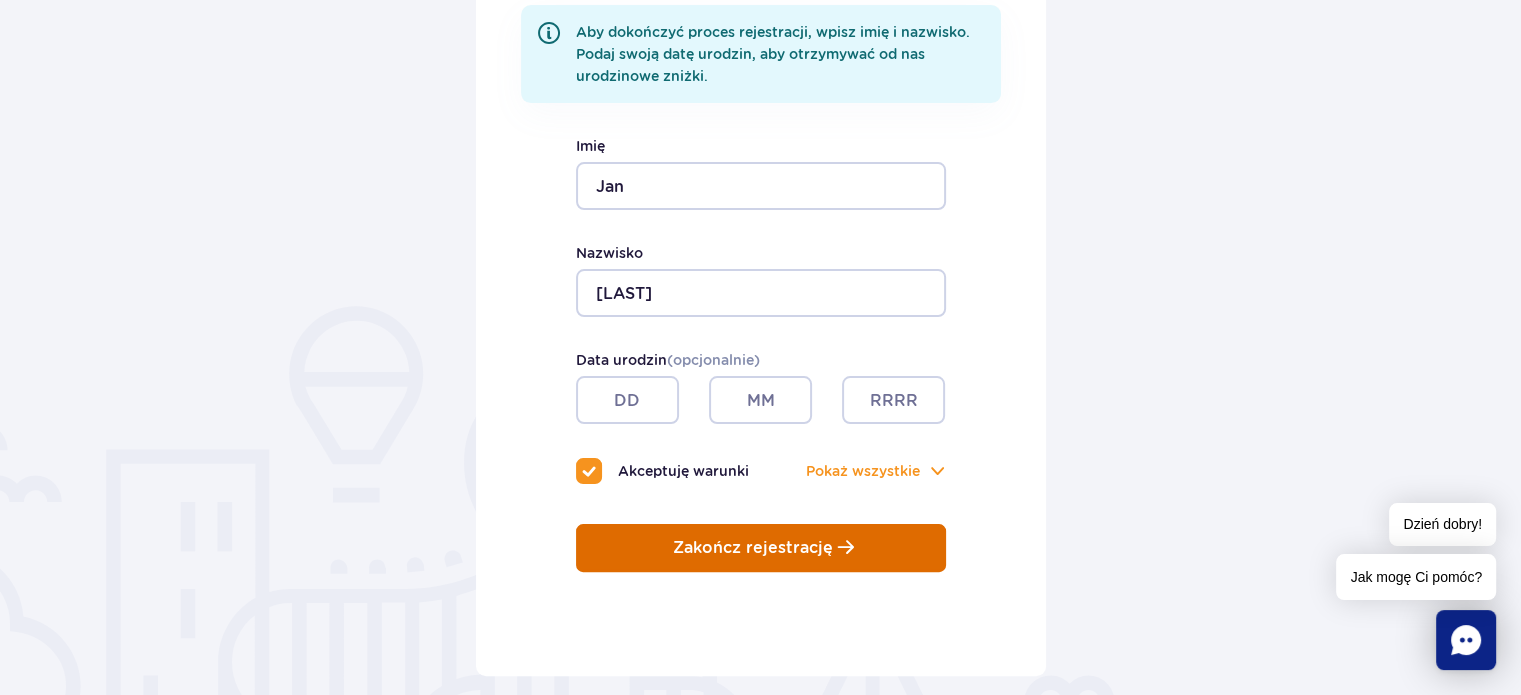 click on "Zakończ rejestrację" at bounding box center [761, 548] 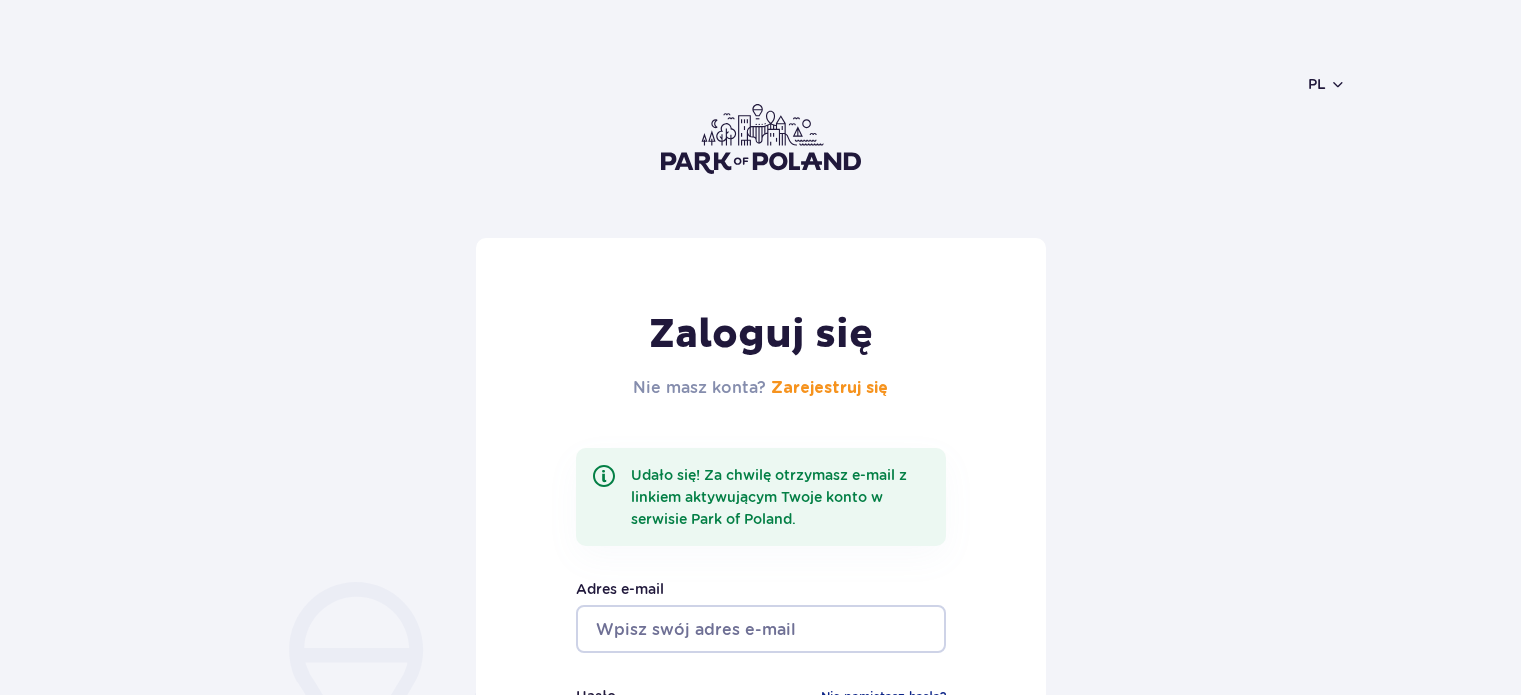 scroll, scrollTop: 0, scrollLeft: 0, axis: both 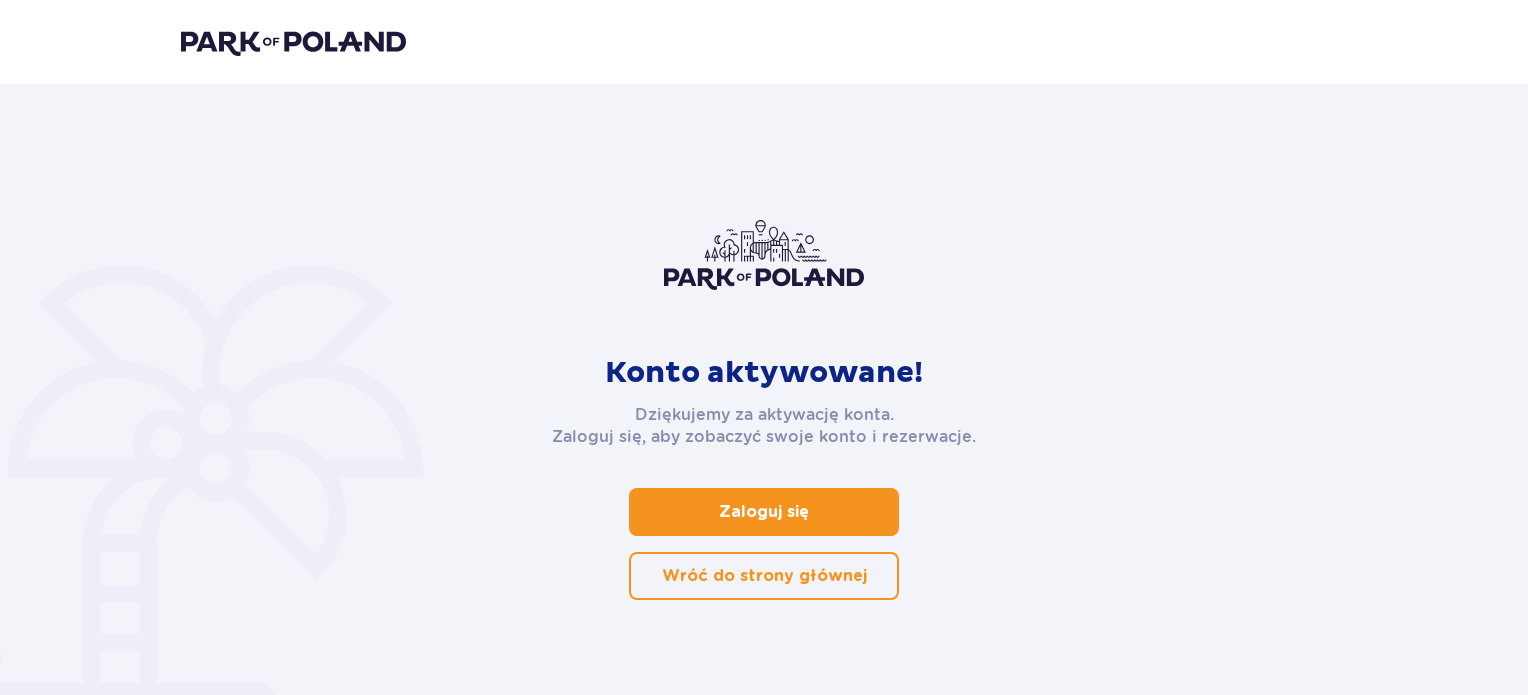 click on "Zaloguj się" at bounding box center (764, 512) 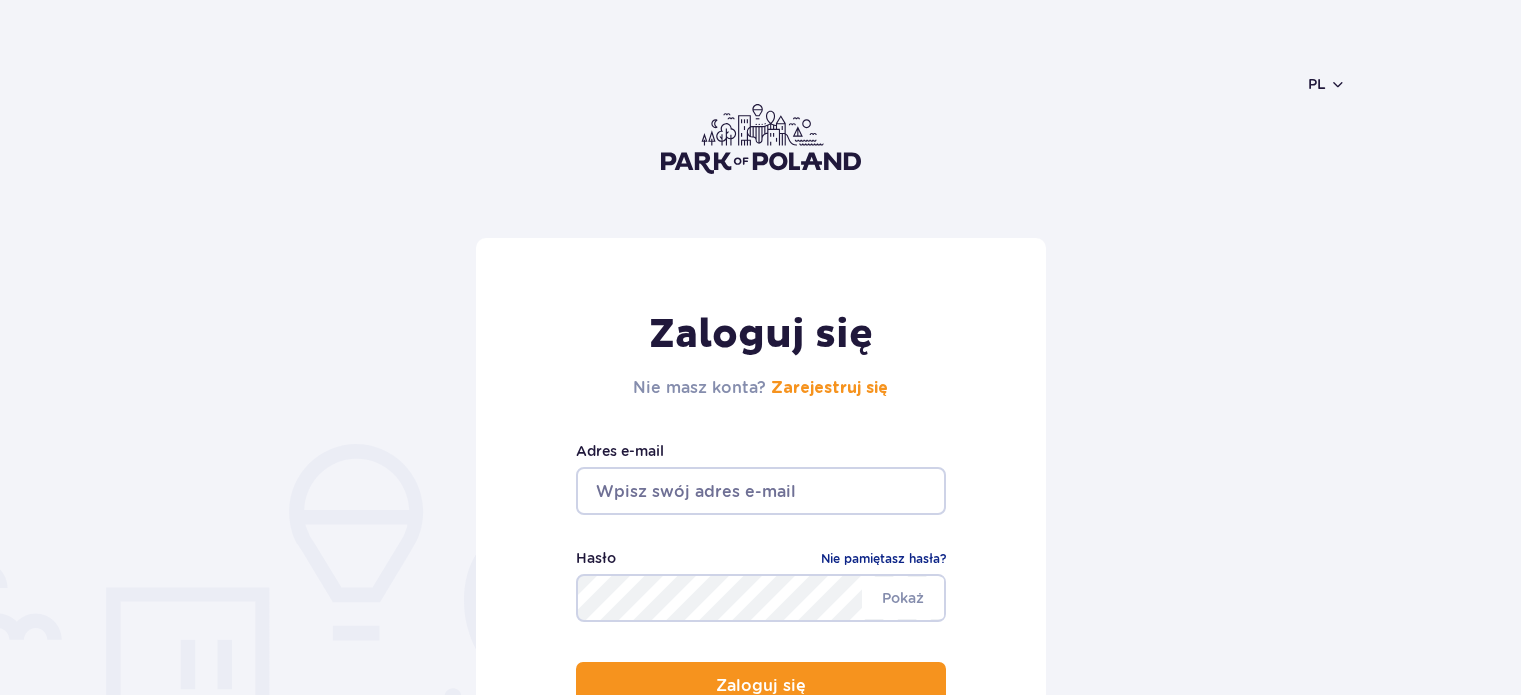 scroll, scrollTop: 0, scrollLeft: 0, axis: both 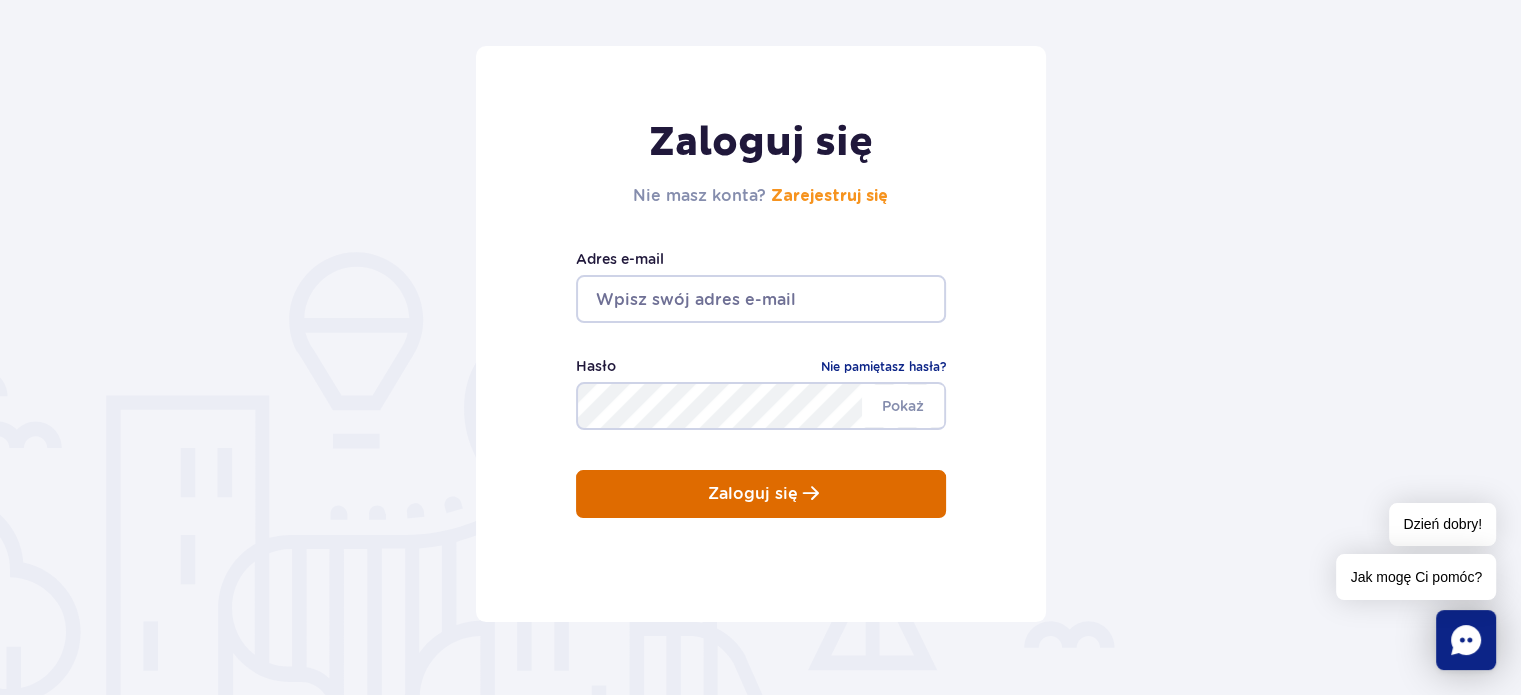type on "jan.s.gradkowski@gmail.com" 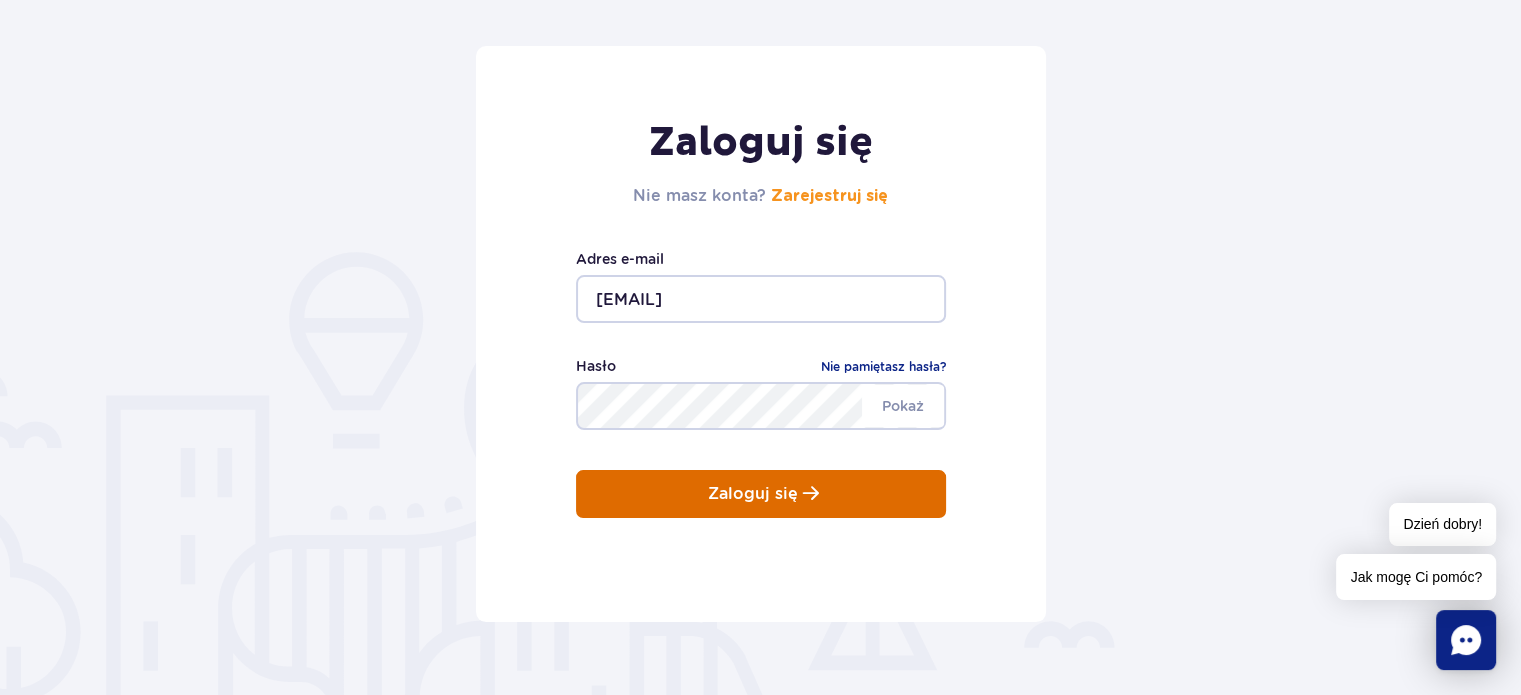 click on "Zaloguj się" at bounding box center [761, 494] 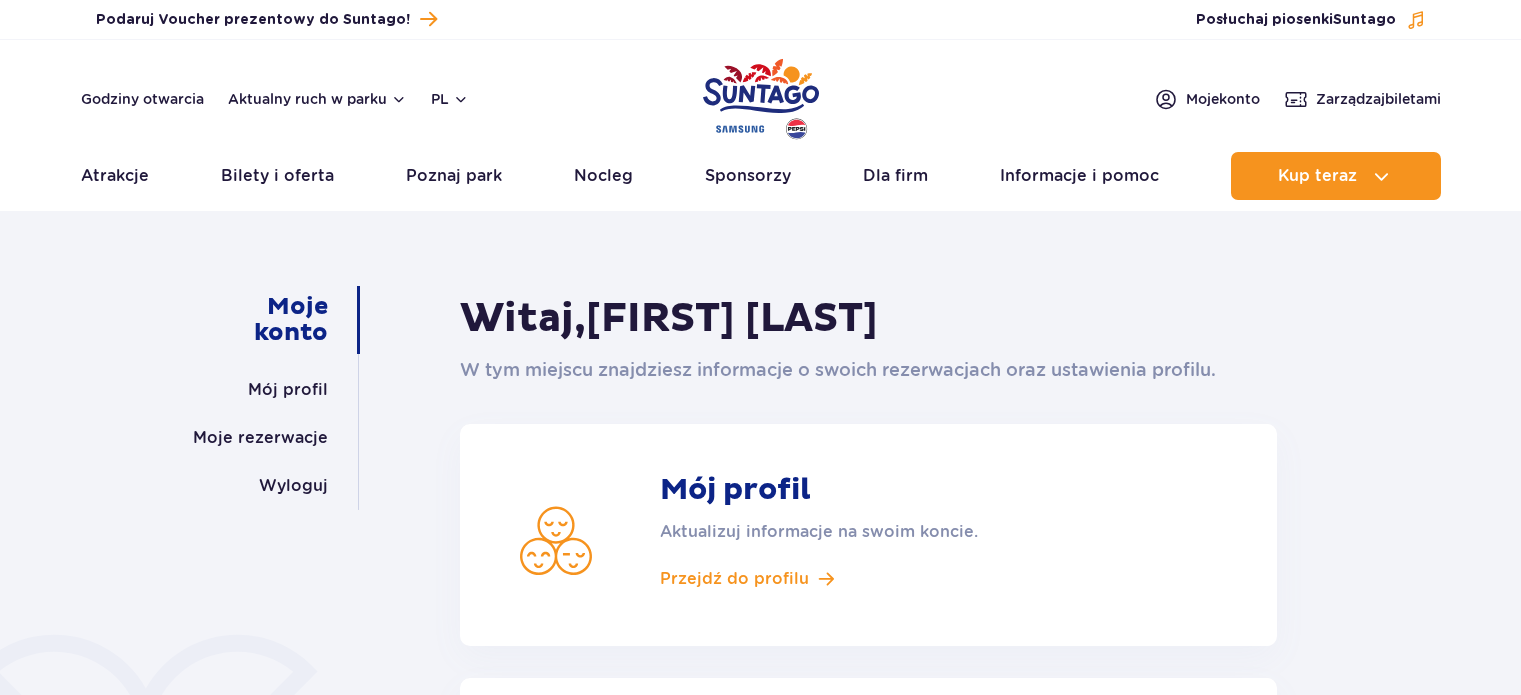 scroll, scrollTop: 0, scrollLeft: 0, axis: both 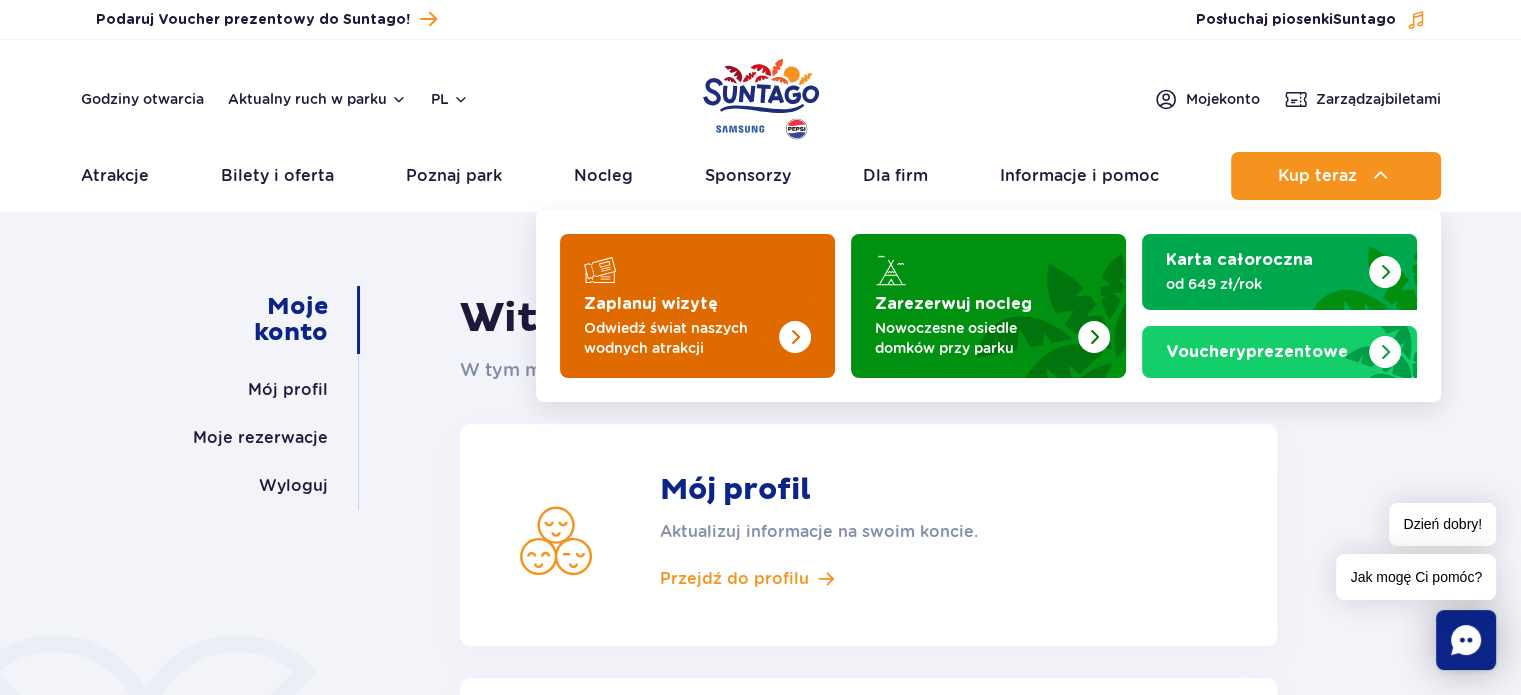 click on "Zaplanuj wizytę" at bounding box center (651, 304) 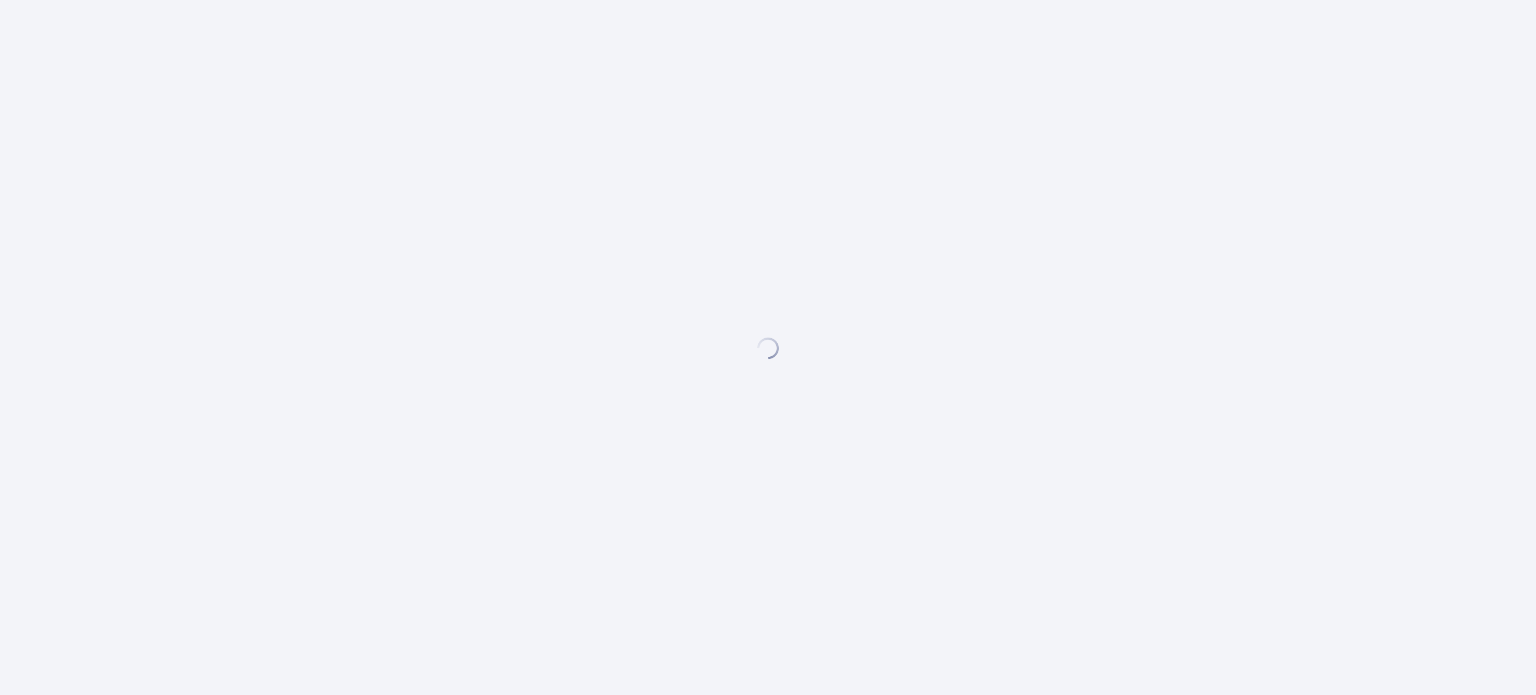 scroll, scrollTop: 0, scrollLeft: 0, axis: both 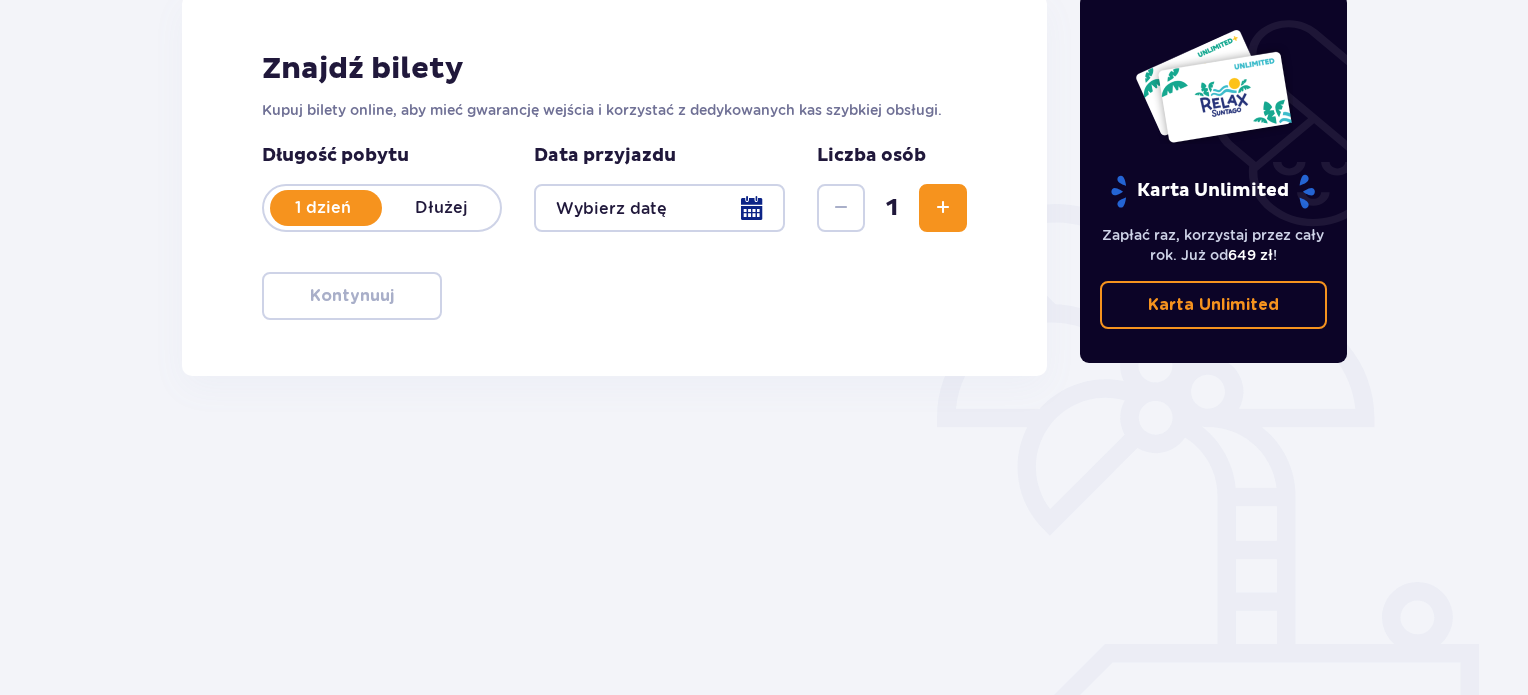 click at bounding box center (659, 208) 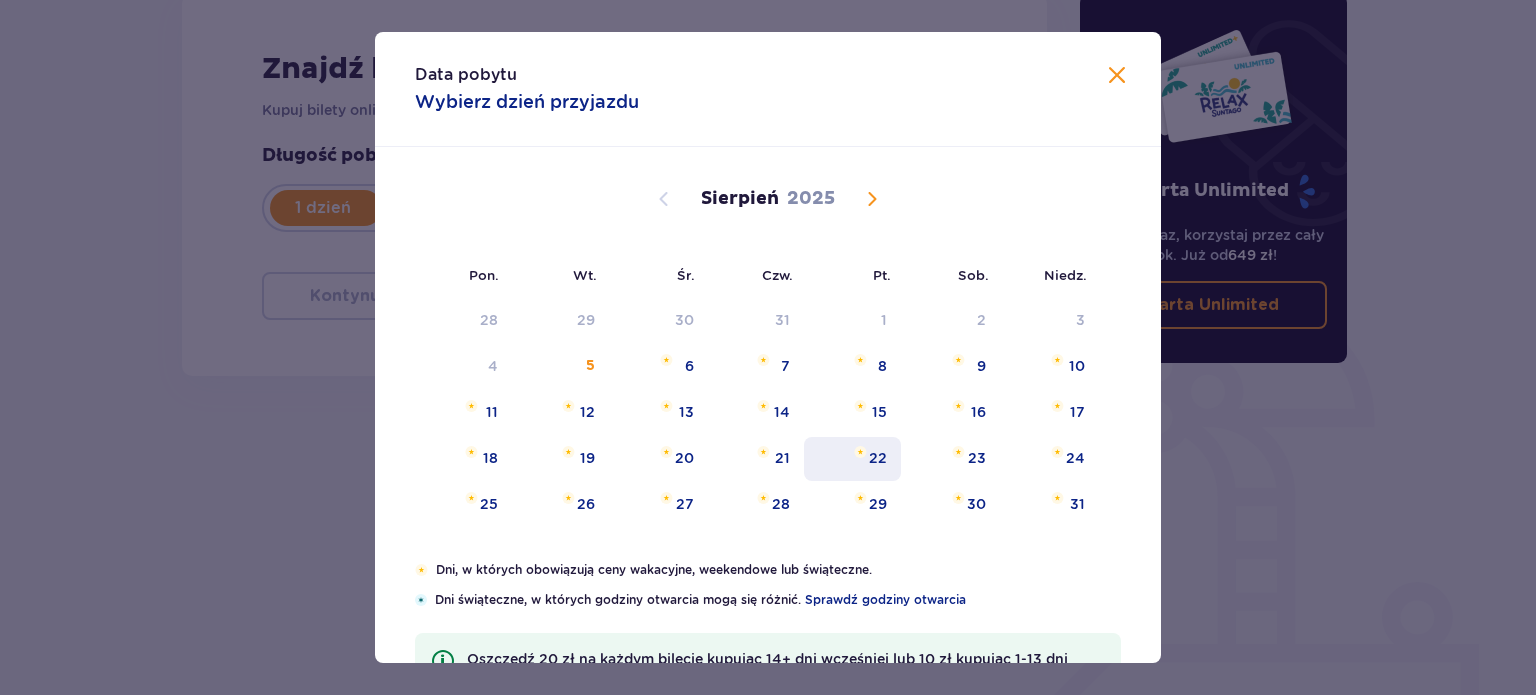 click on "22" at bounding box center (878, 458) 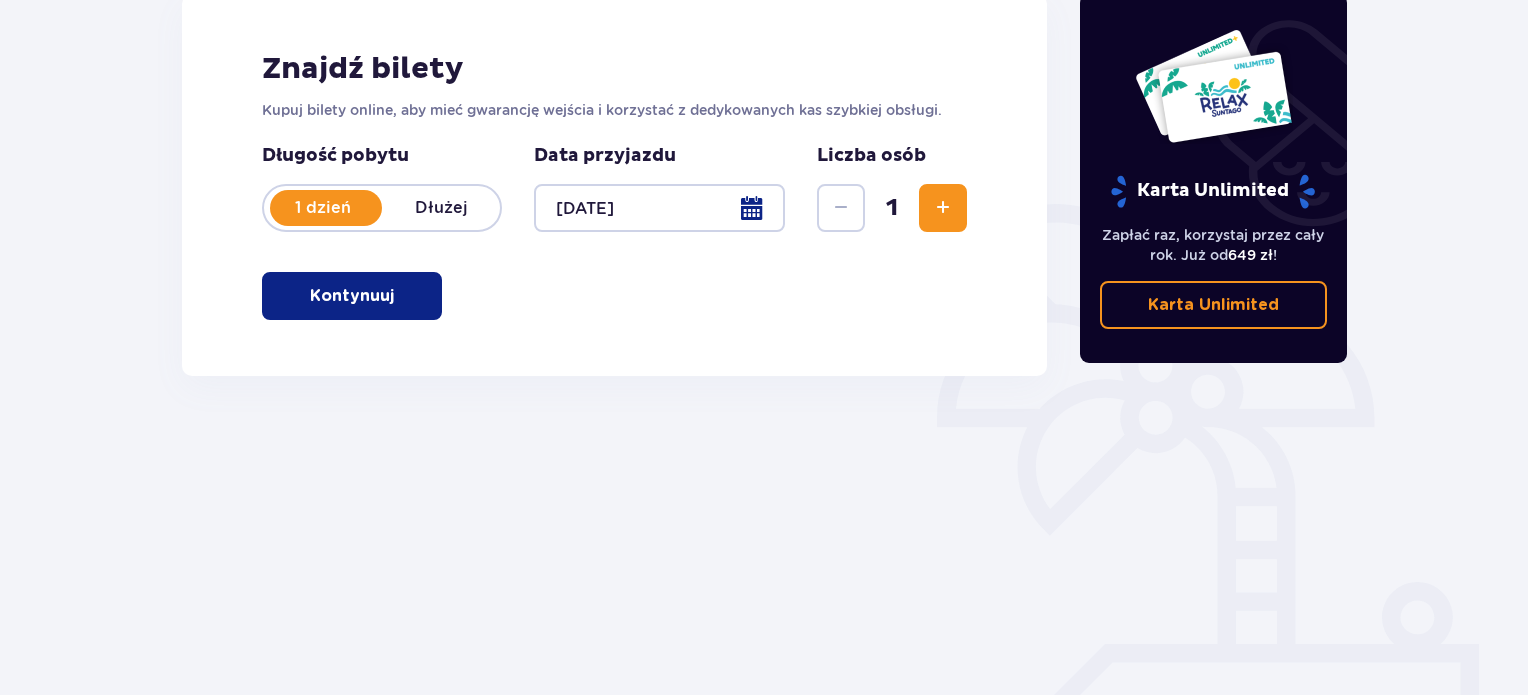 click at bounding box center [943, 208] 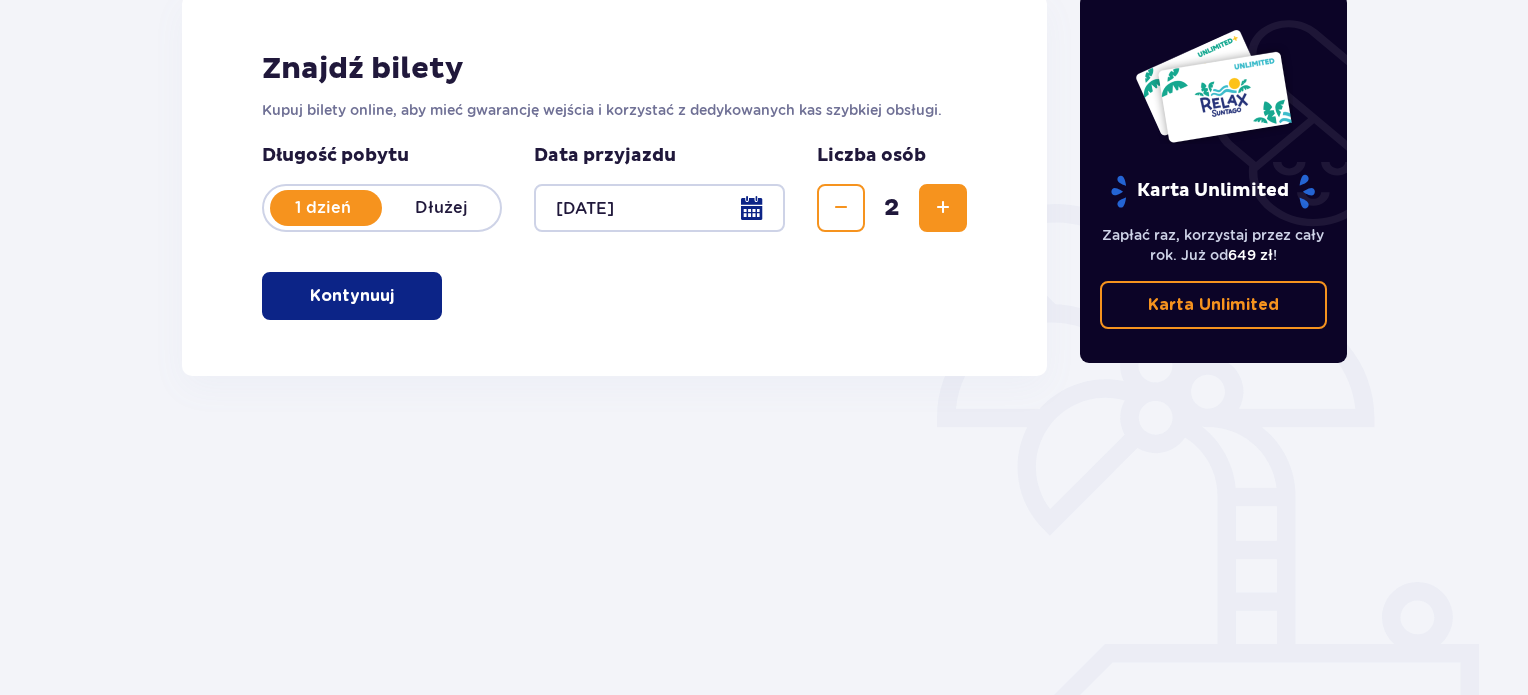 click on "Kontynuuj" at bounding box center (352, 296) 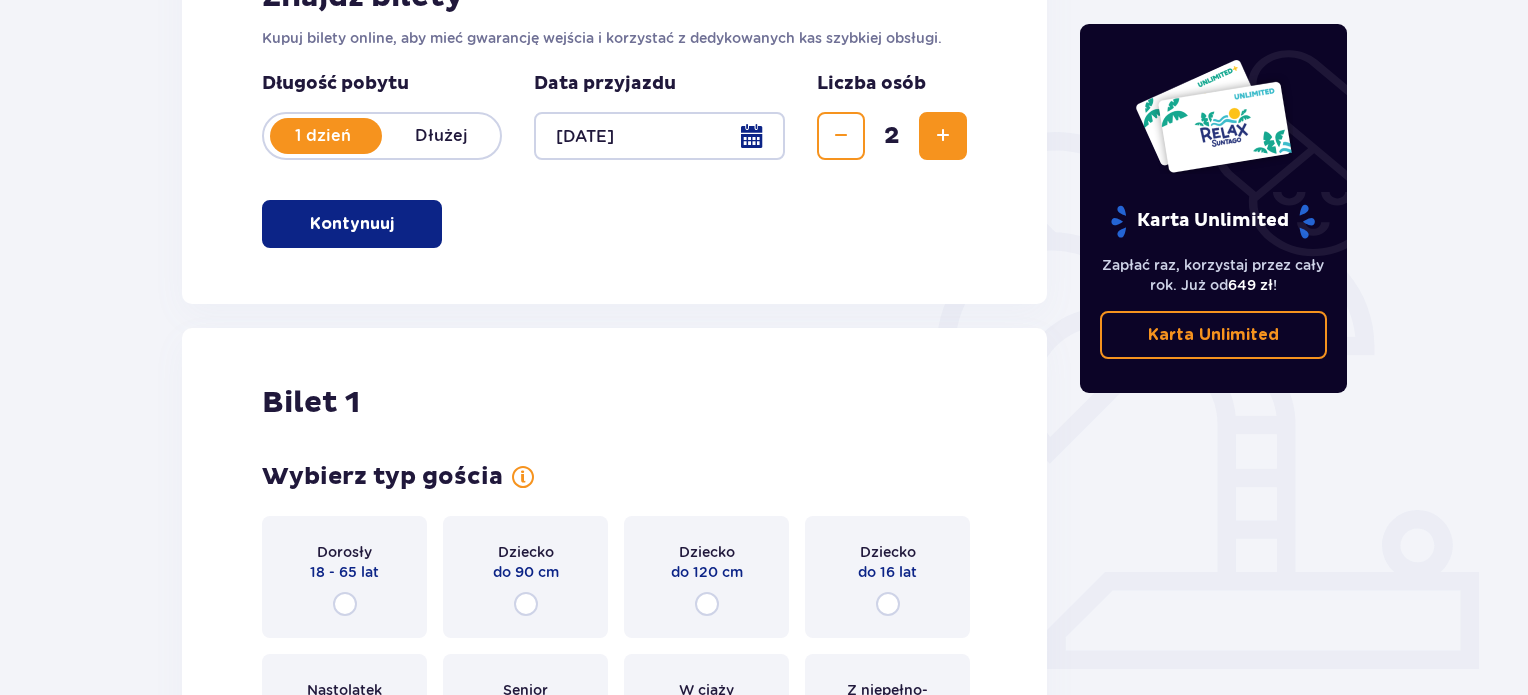 scroll, scrollTop: 364, scrollLeft: 0, axis: vertical 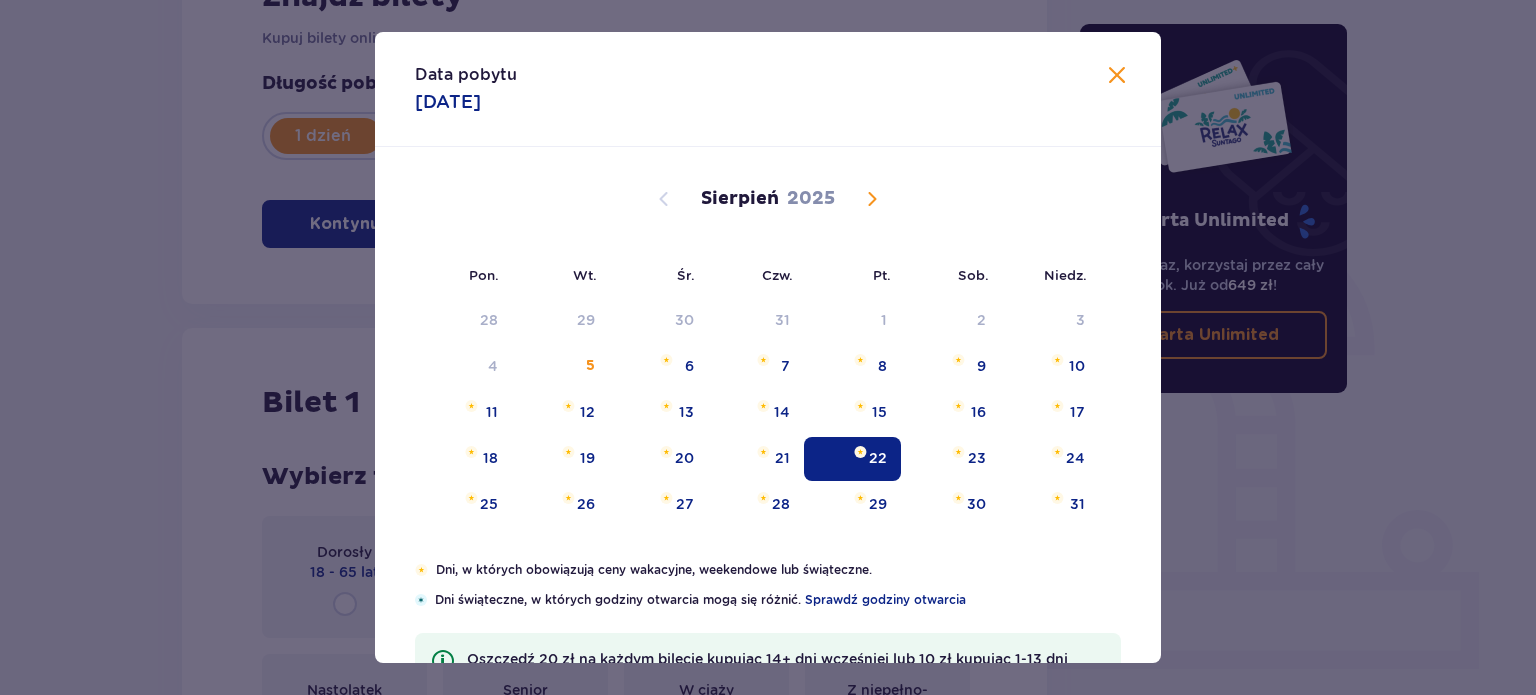 click at bounding box center (1117, 76) 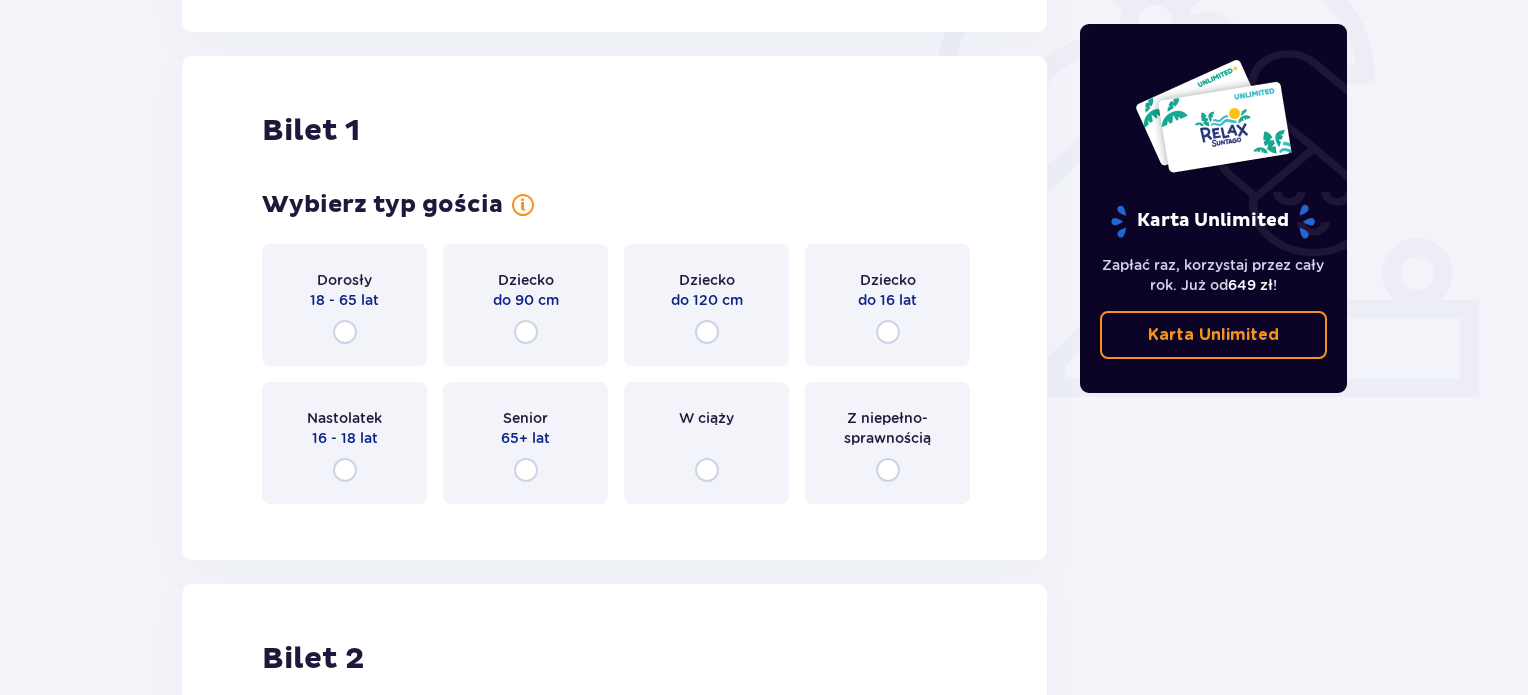 scroll, scrollTop: 656, scrollLeft: 0, axis: vertical 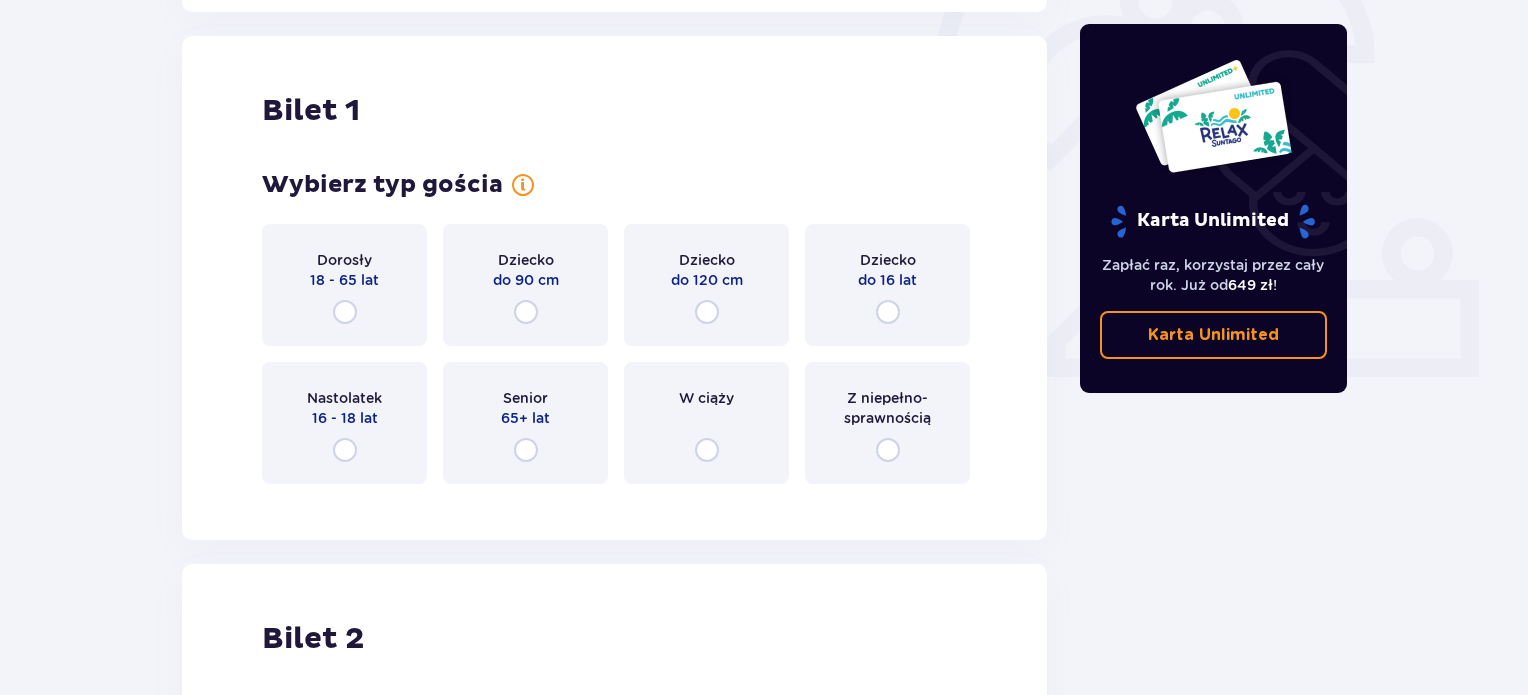 click on "Dorosły 18 - 65 lat" at bounding box center [344, 285] 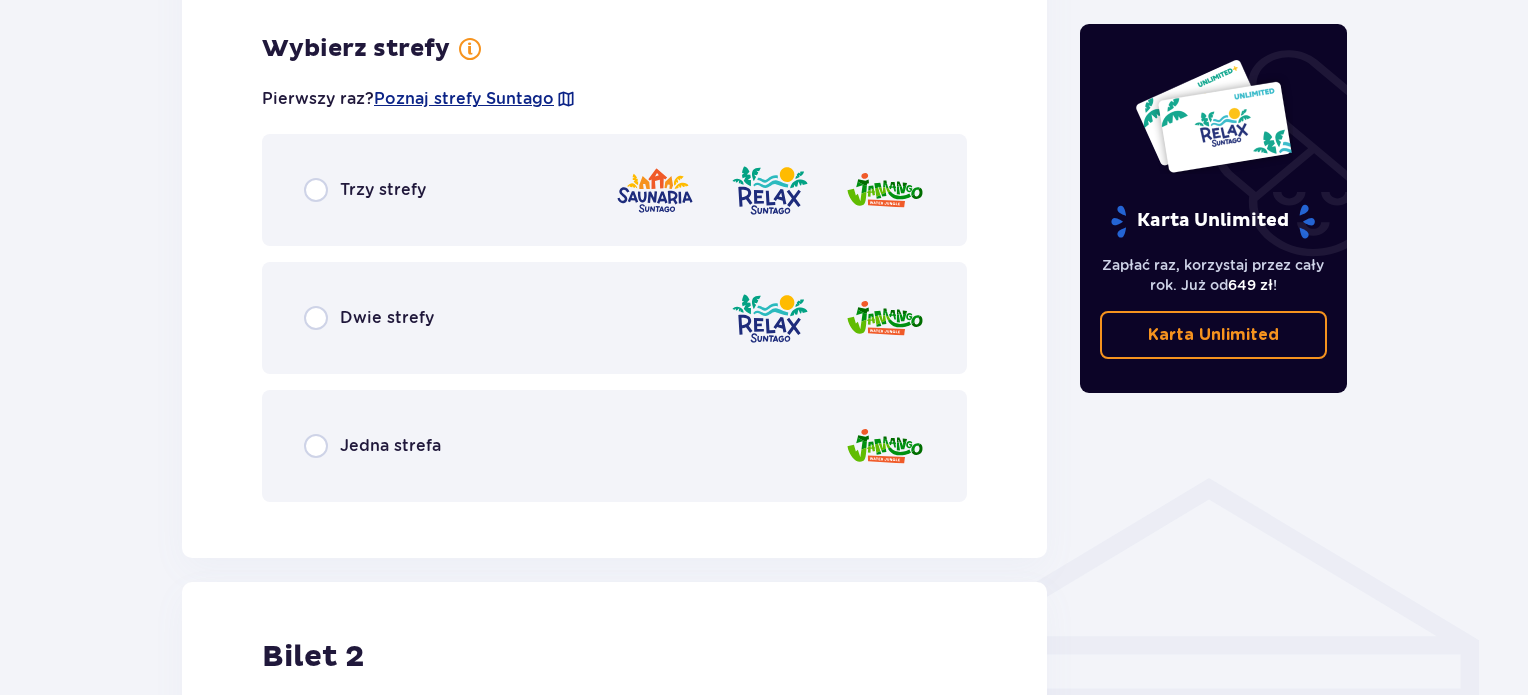 scroll, scrollTop: 1156, scrollLeft: 0, axis: vertical 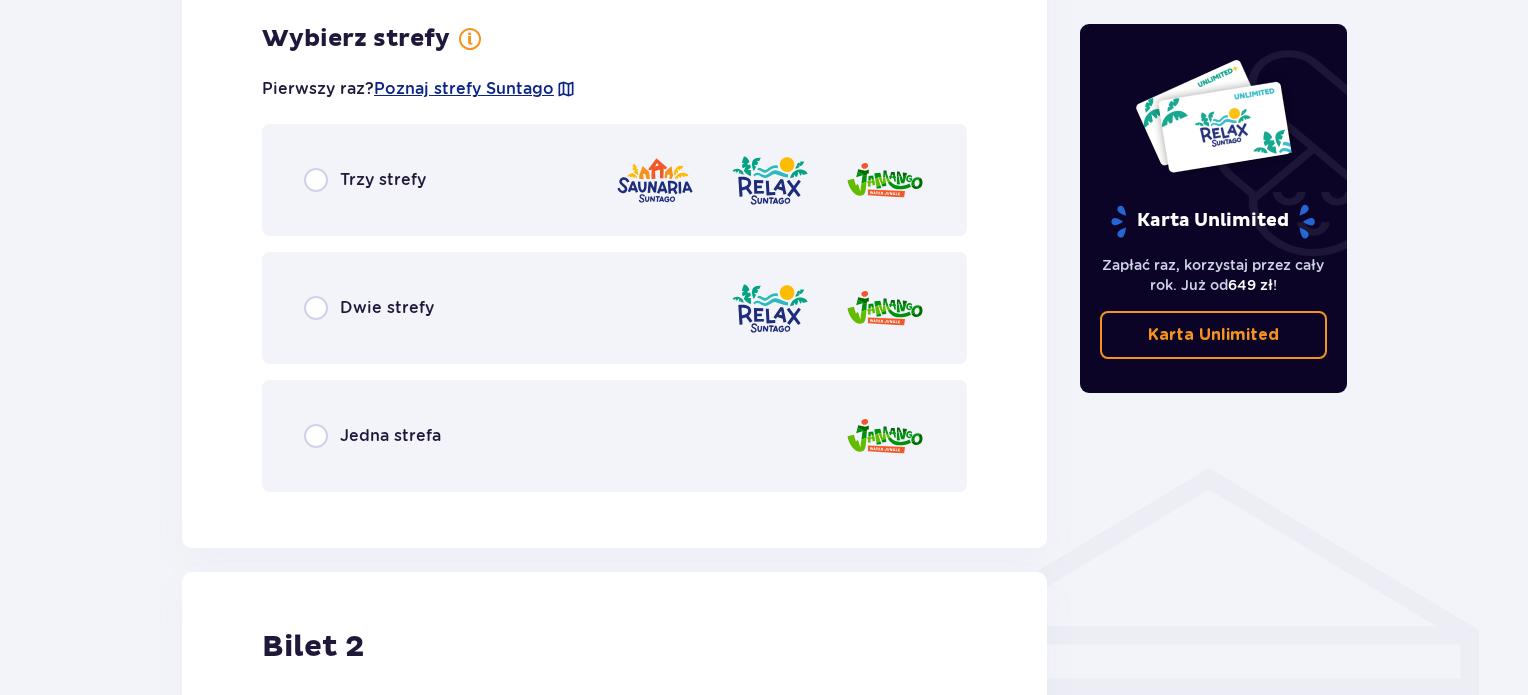 click on "Trzy strefy" at bounding box center [383, 180] 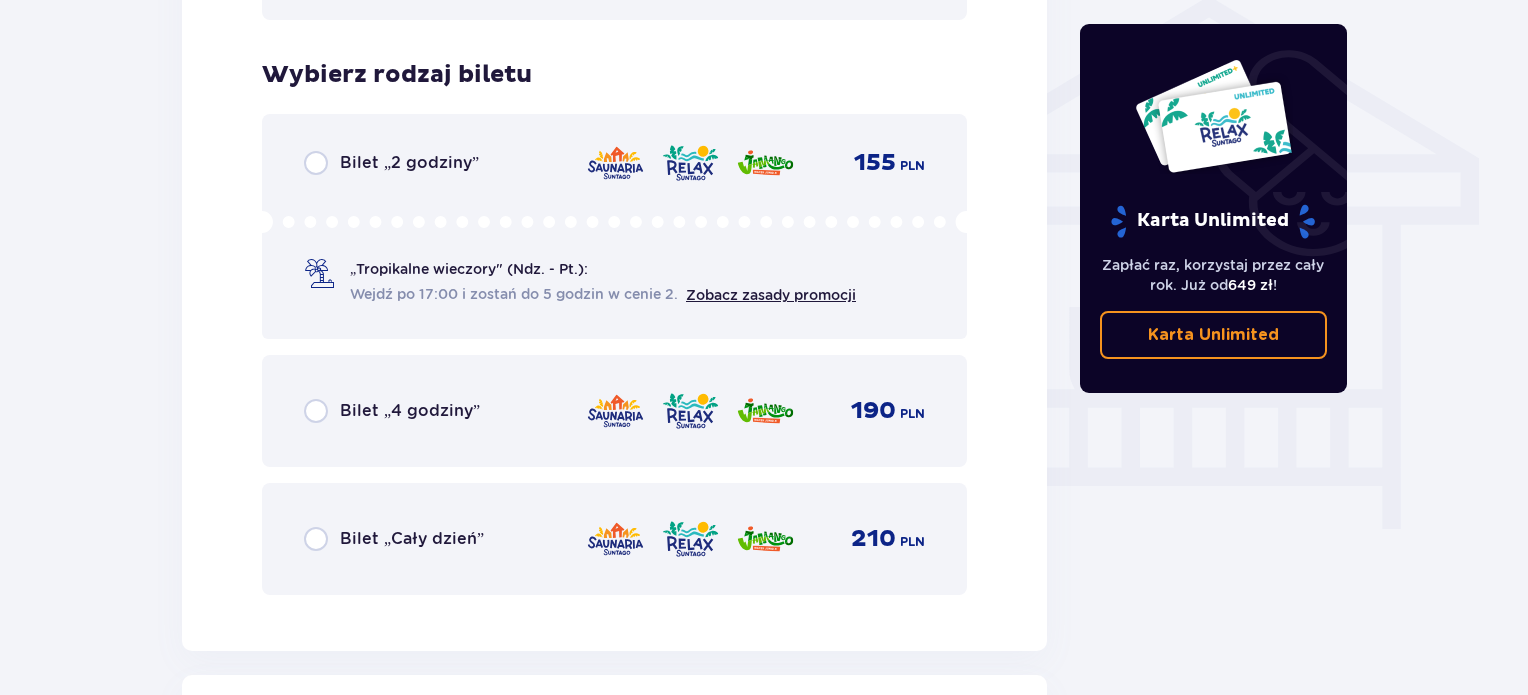 scroll, scrollTop: 1630, scrollLeft: 0, axis: vertical 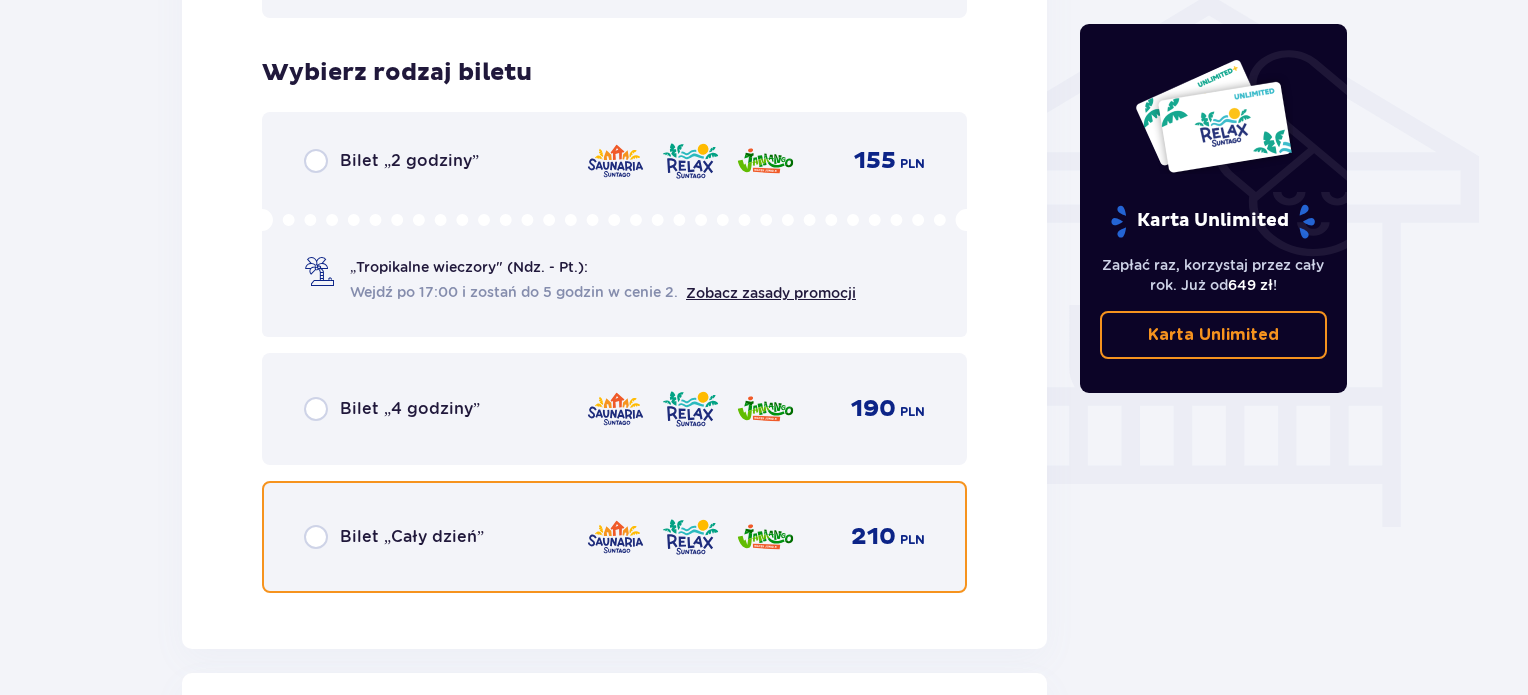 click at bounding box center (316, 537) 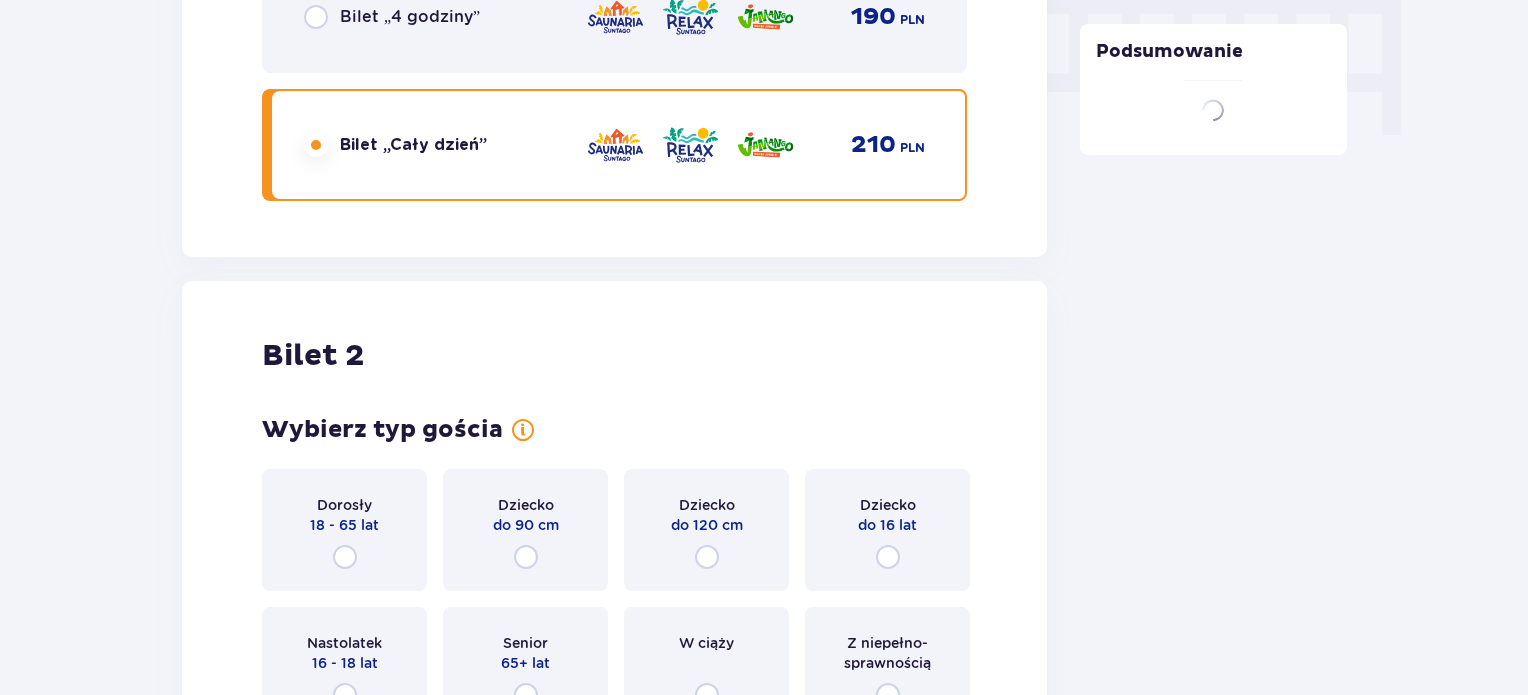 scroll, scrollTop: 2278, scrollLeft: 0, axis: vertical 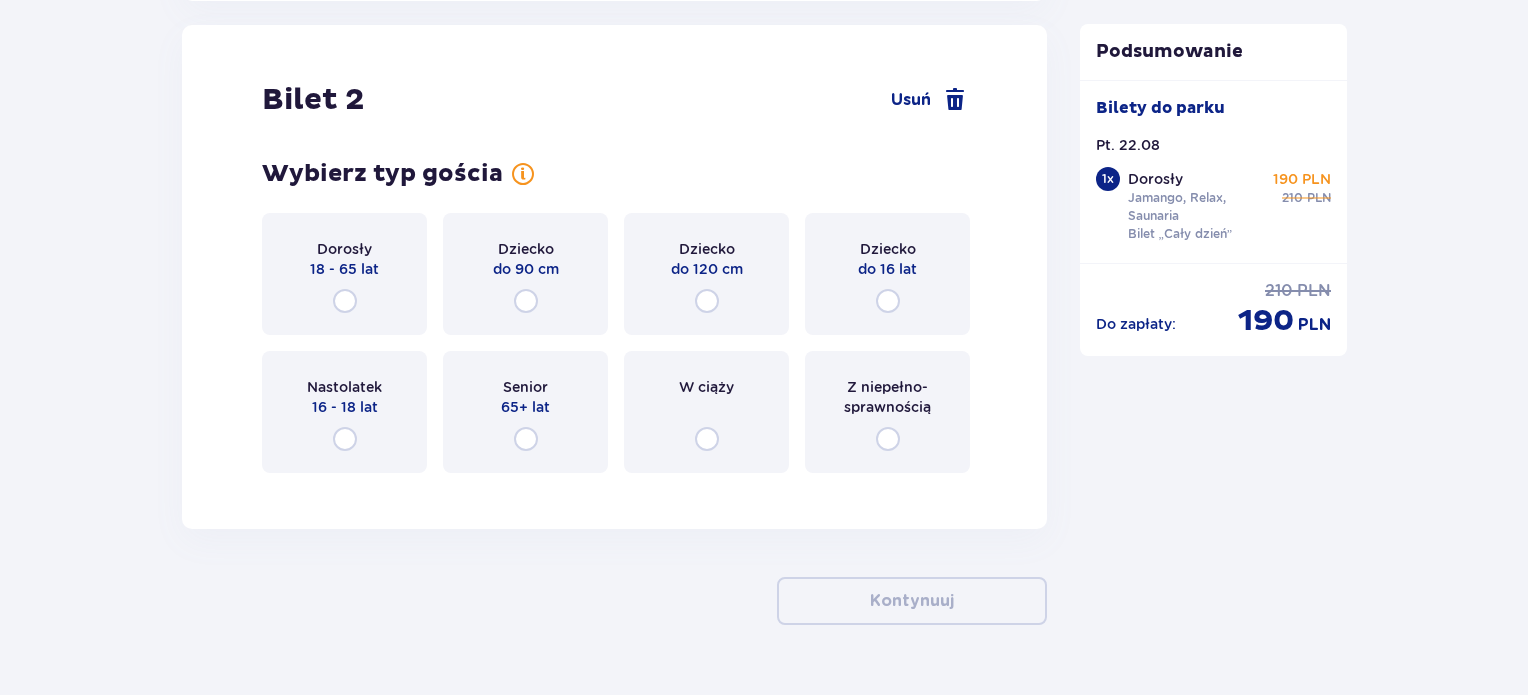 click on "18 - 65 lat" at bounding box center (344, 269) 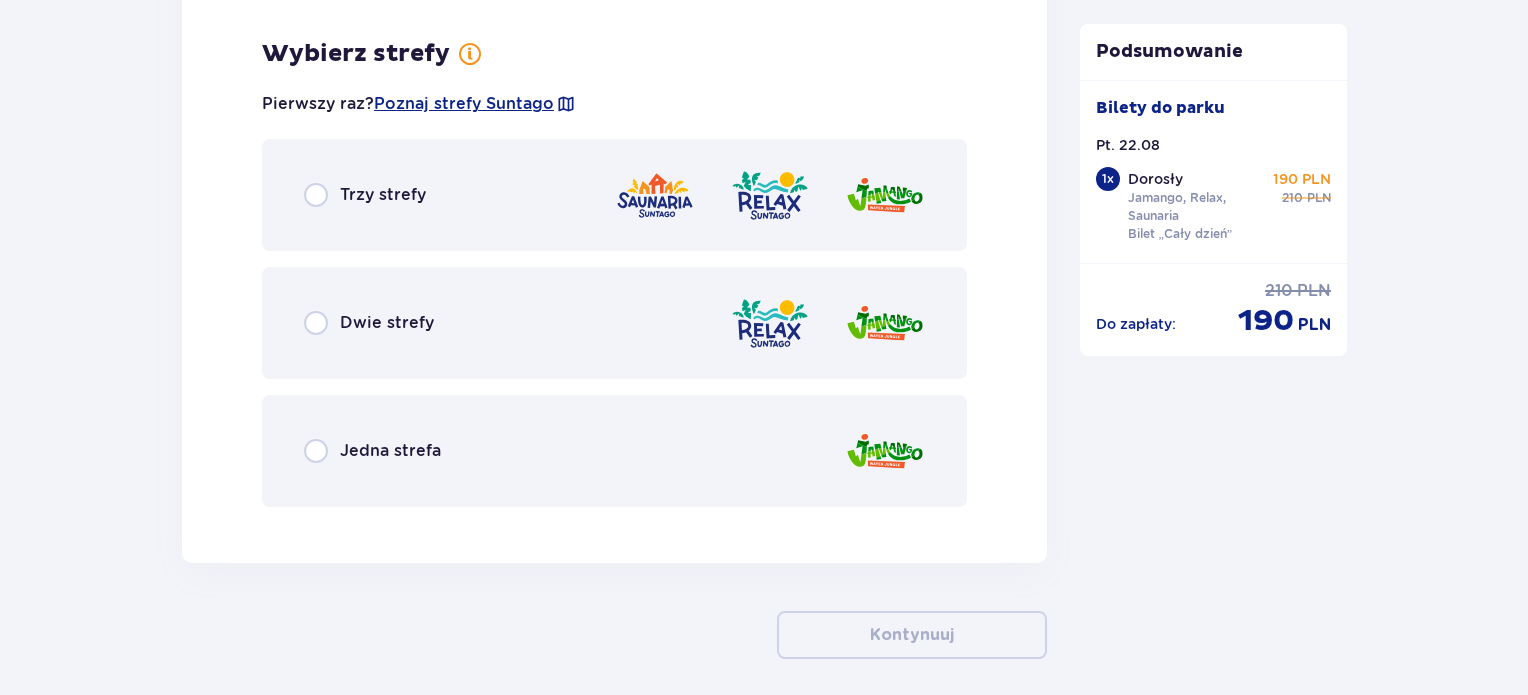 scroll, scrollTop: 2766, scrollLeft: 0, axis: vertical 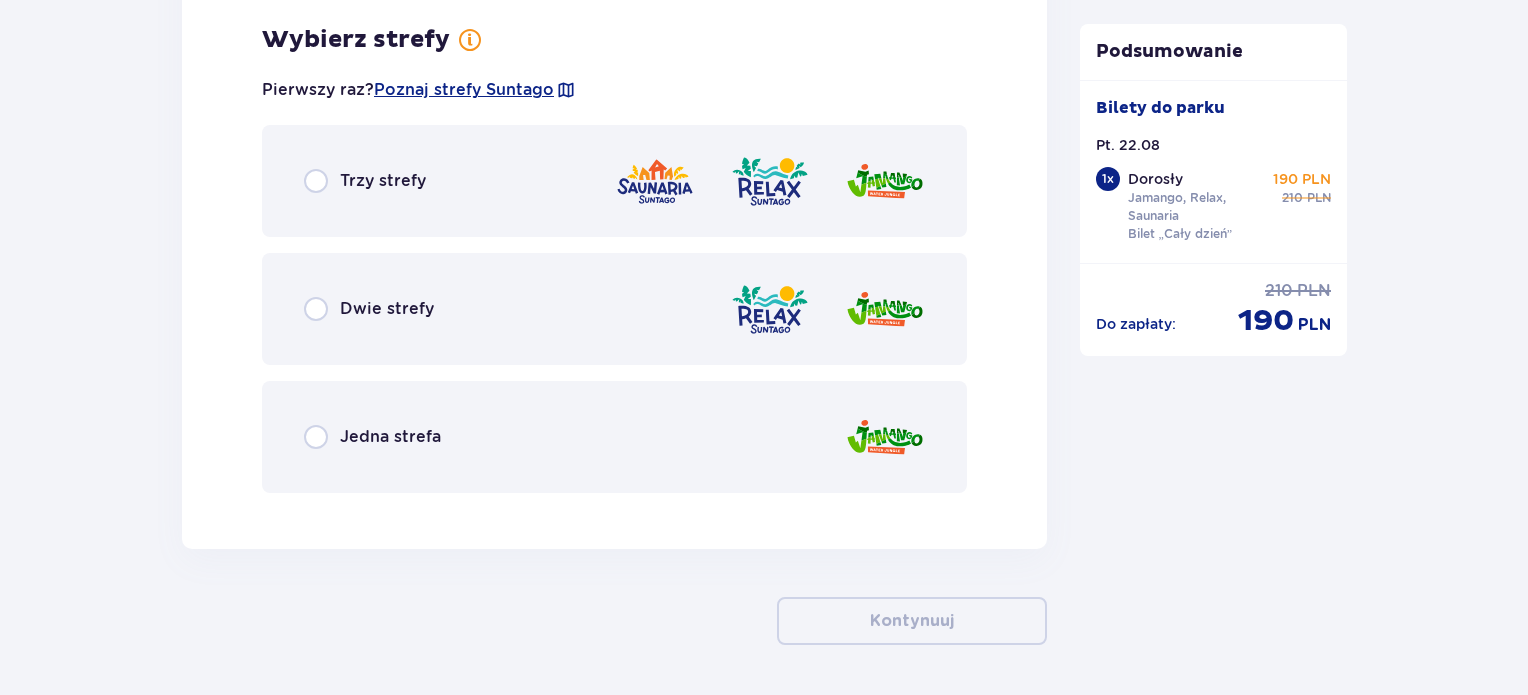 click on "Trzy strefy" at bounding box center (383, 181) 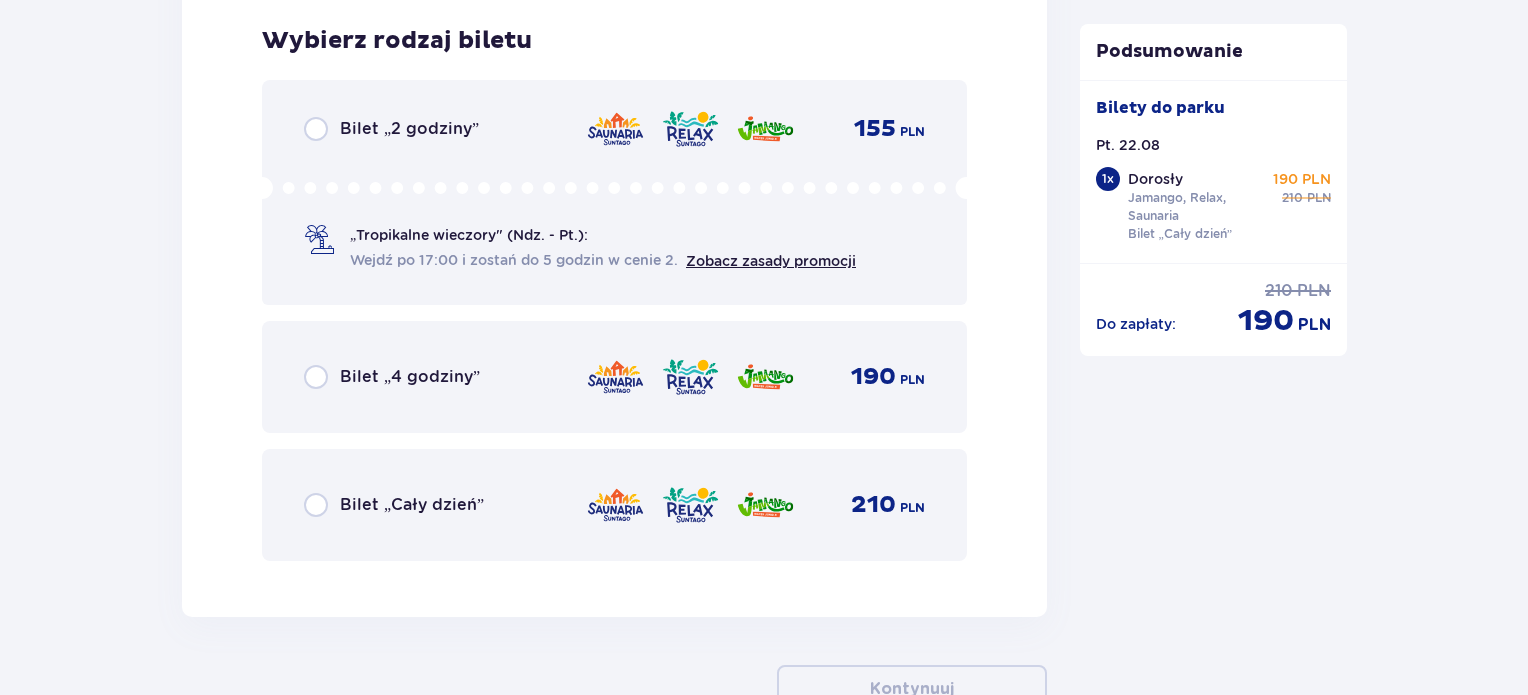 scroll, scrollTop: 3274, scrollLeft: 0, axis: vertical 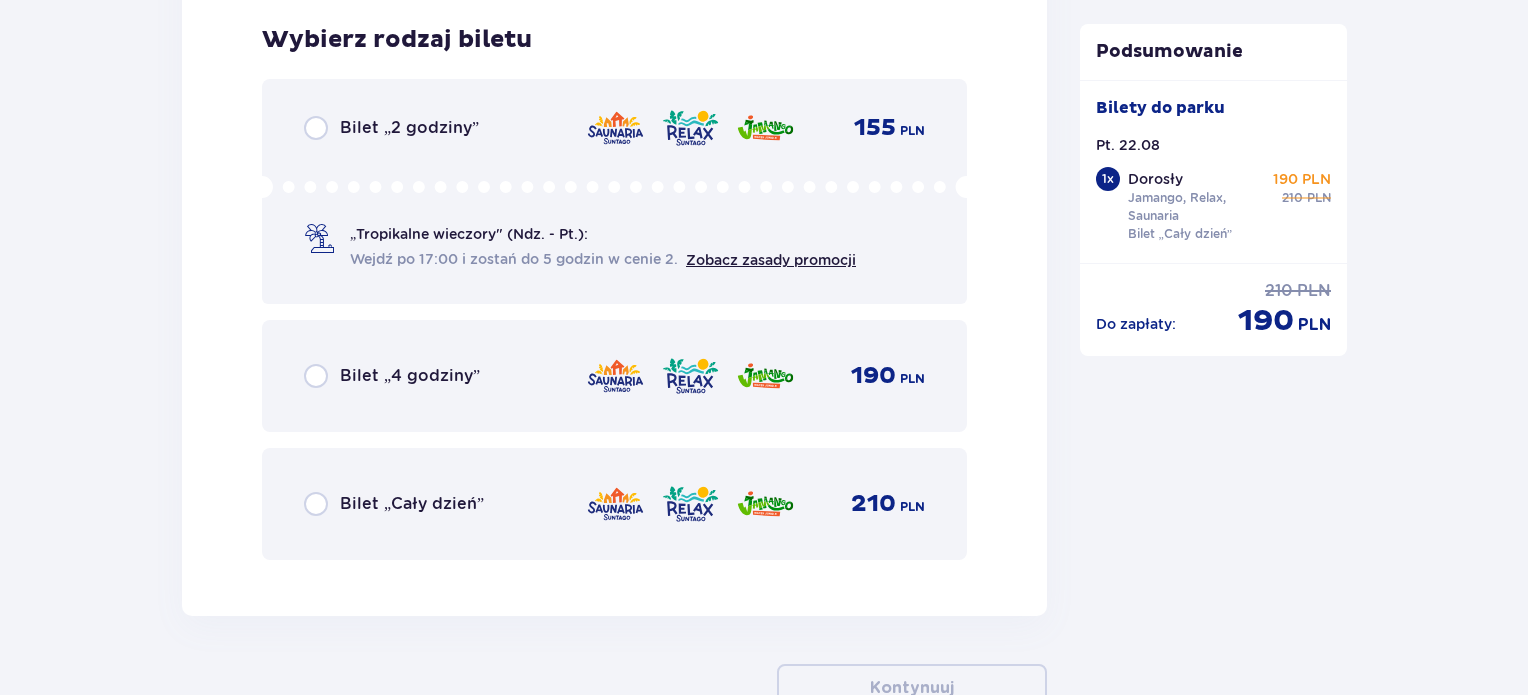 click on "Bilet „Cały dzień” 210 PLN" at bounding box center (614, 504) 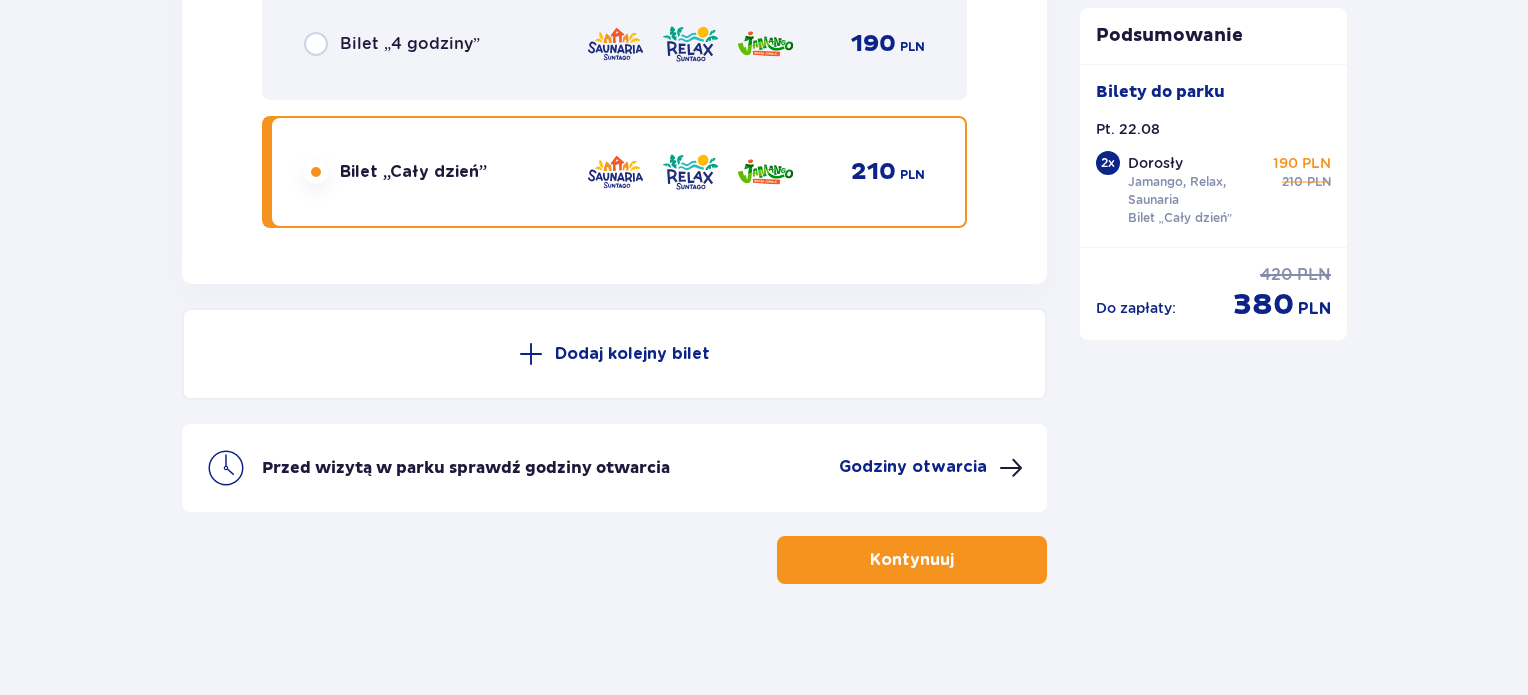 scroll, scrollTop: 3612, scrollLeft: 0, axis: vertical 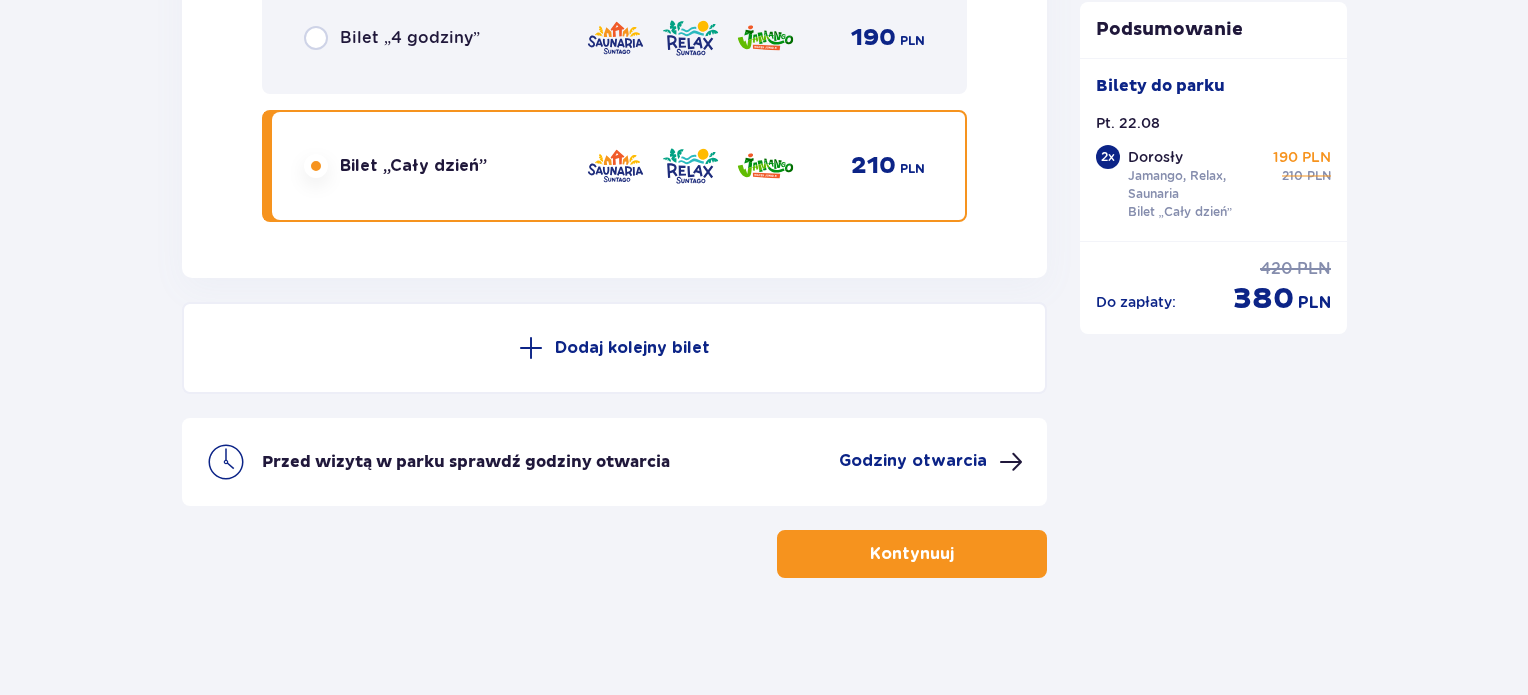 click on "Kontynuuj" at bounding box center [912, 554] 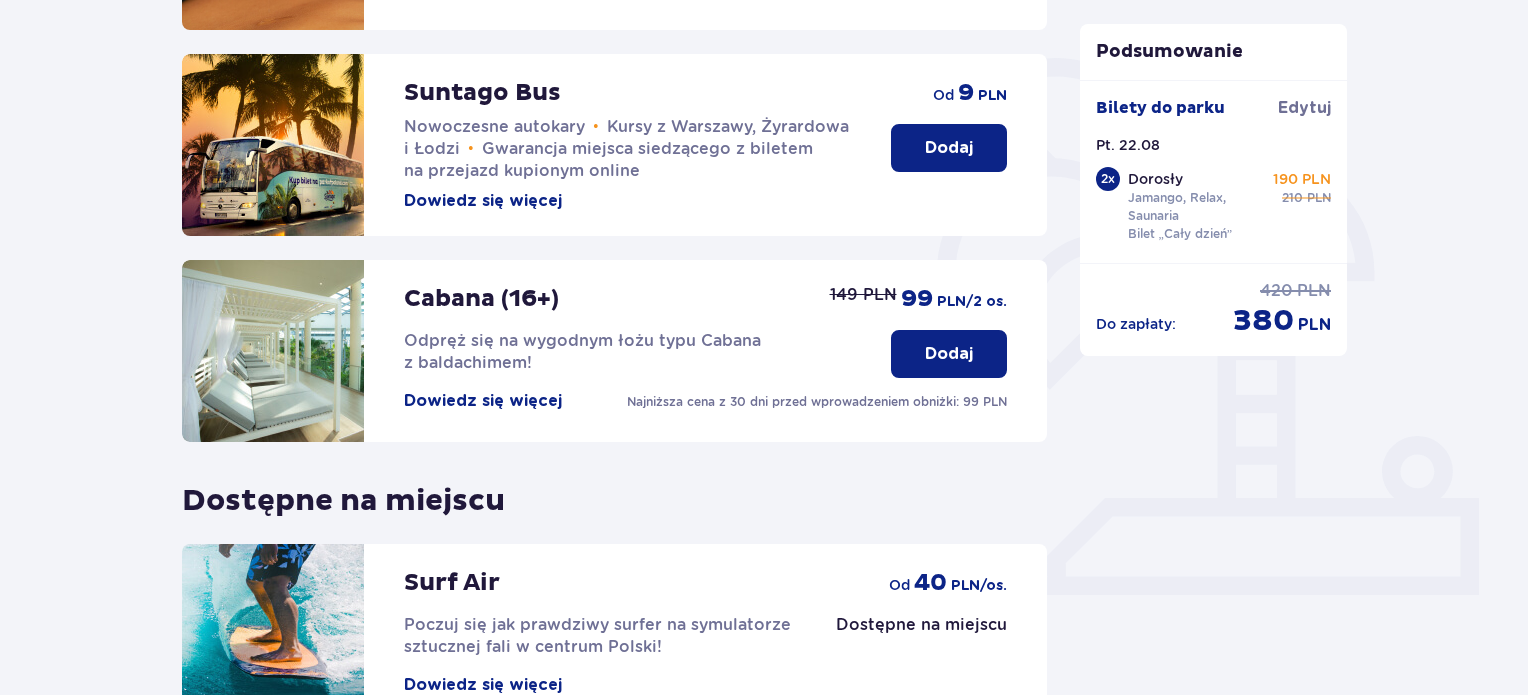 scroll, scrollTop: 492, scrollLeft: 0, axis: vertical 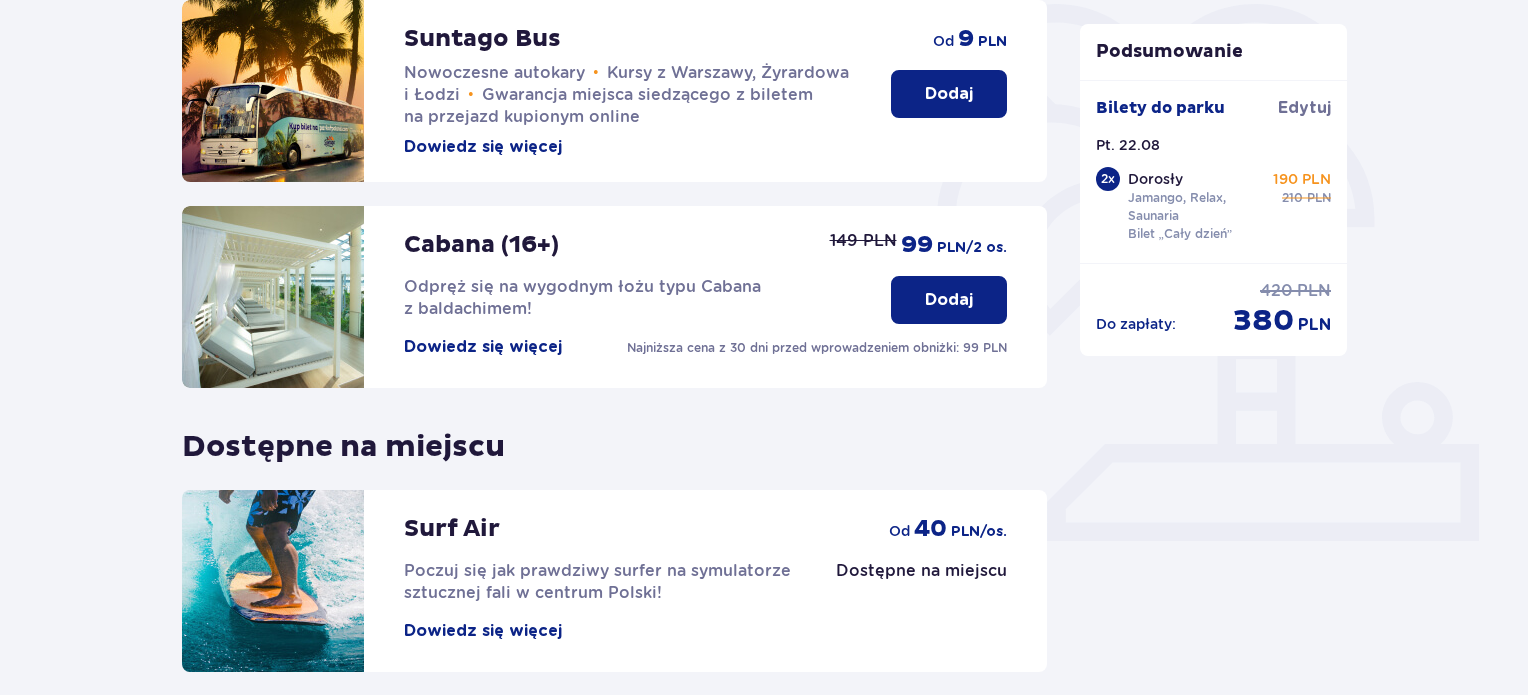 click on "Dodaj" at bounding box center (949, 300) 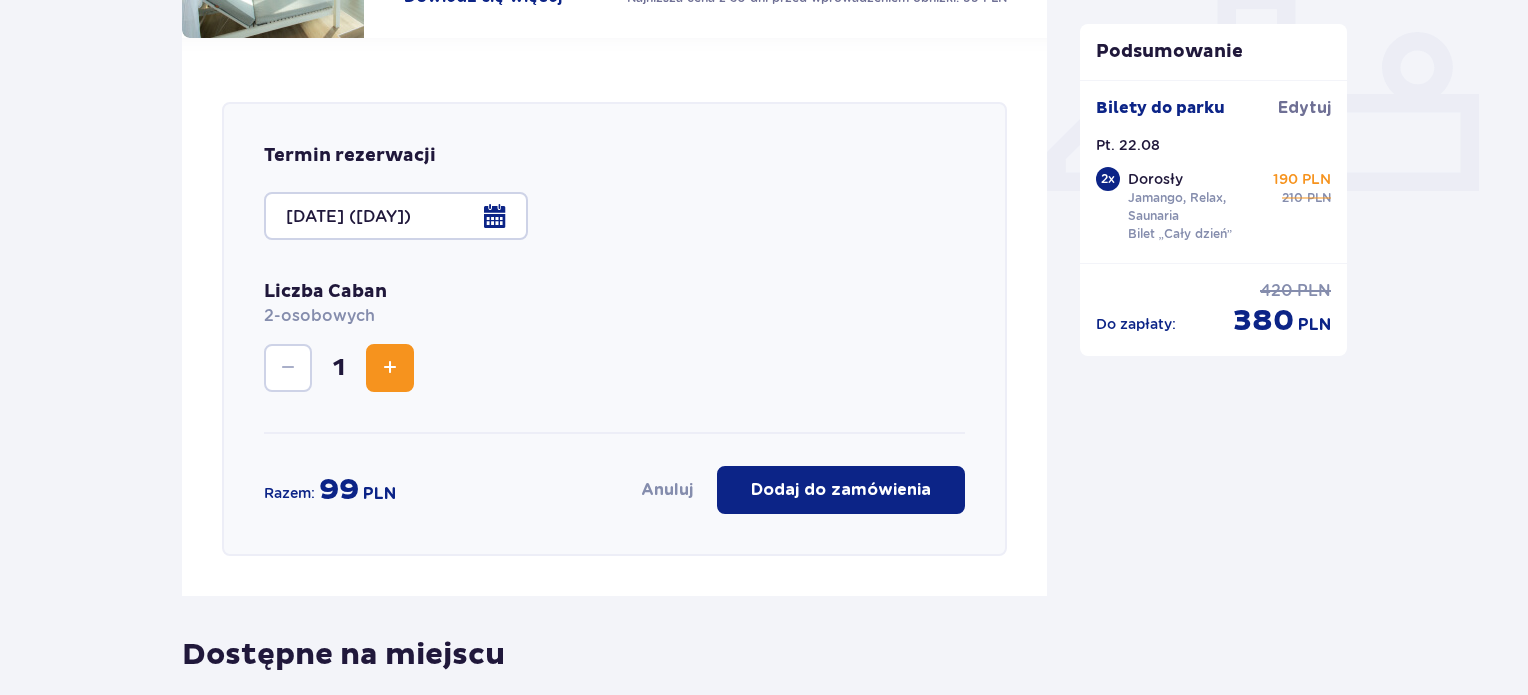 scroll, scrollTop: 920, scrollLeft: 0, axis: vertical 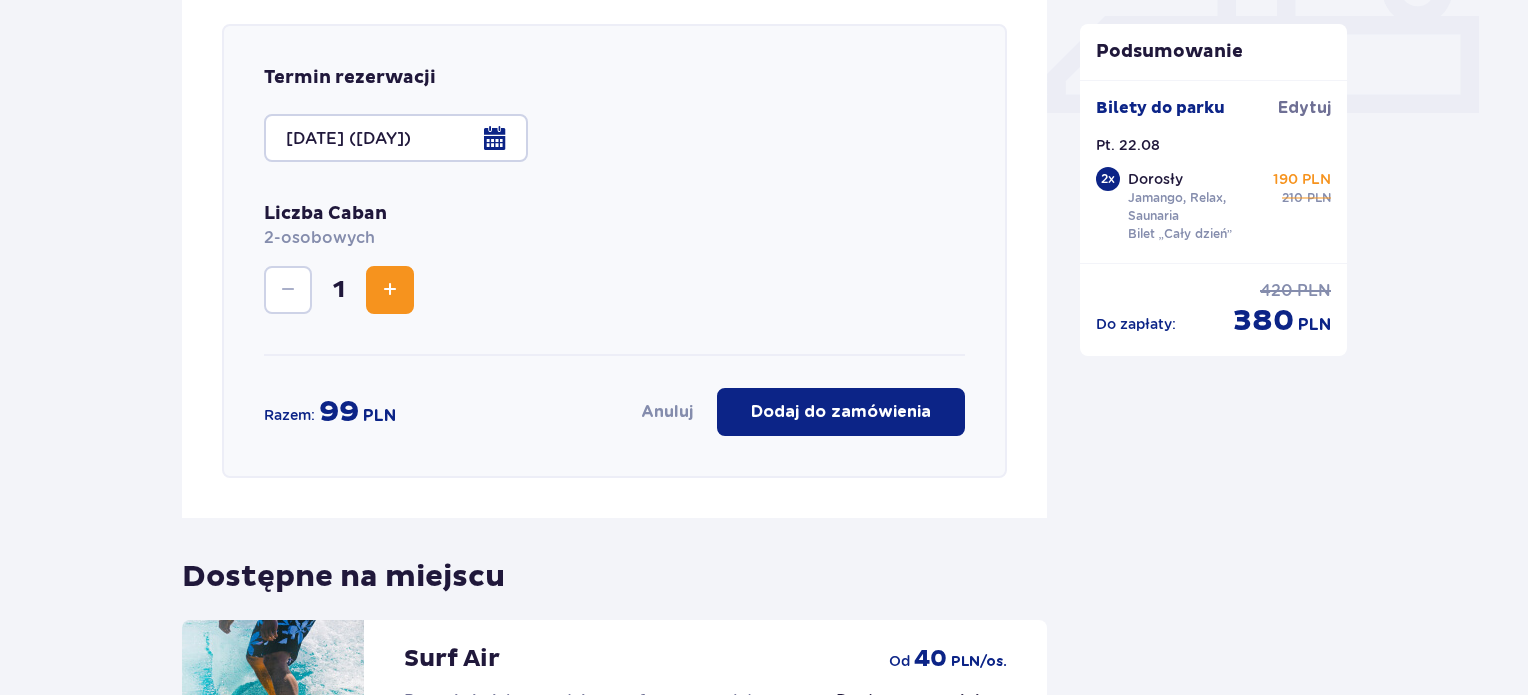 click on "Dodaj do zamówienia" at bounding box center [841, 412] 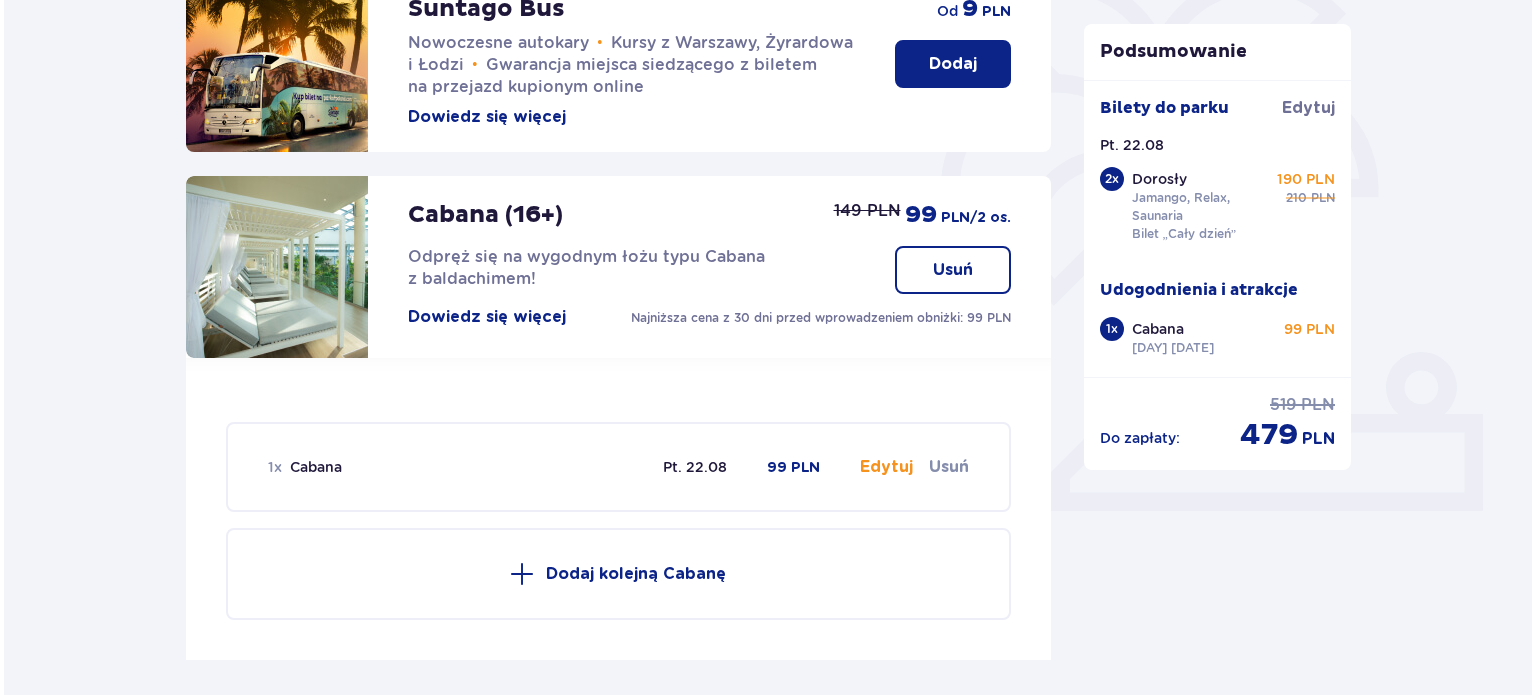 scroll, scrollTop: 537, scrollLeft: 0, axis: vertical 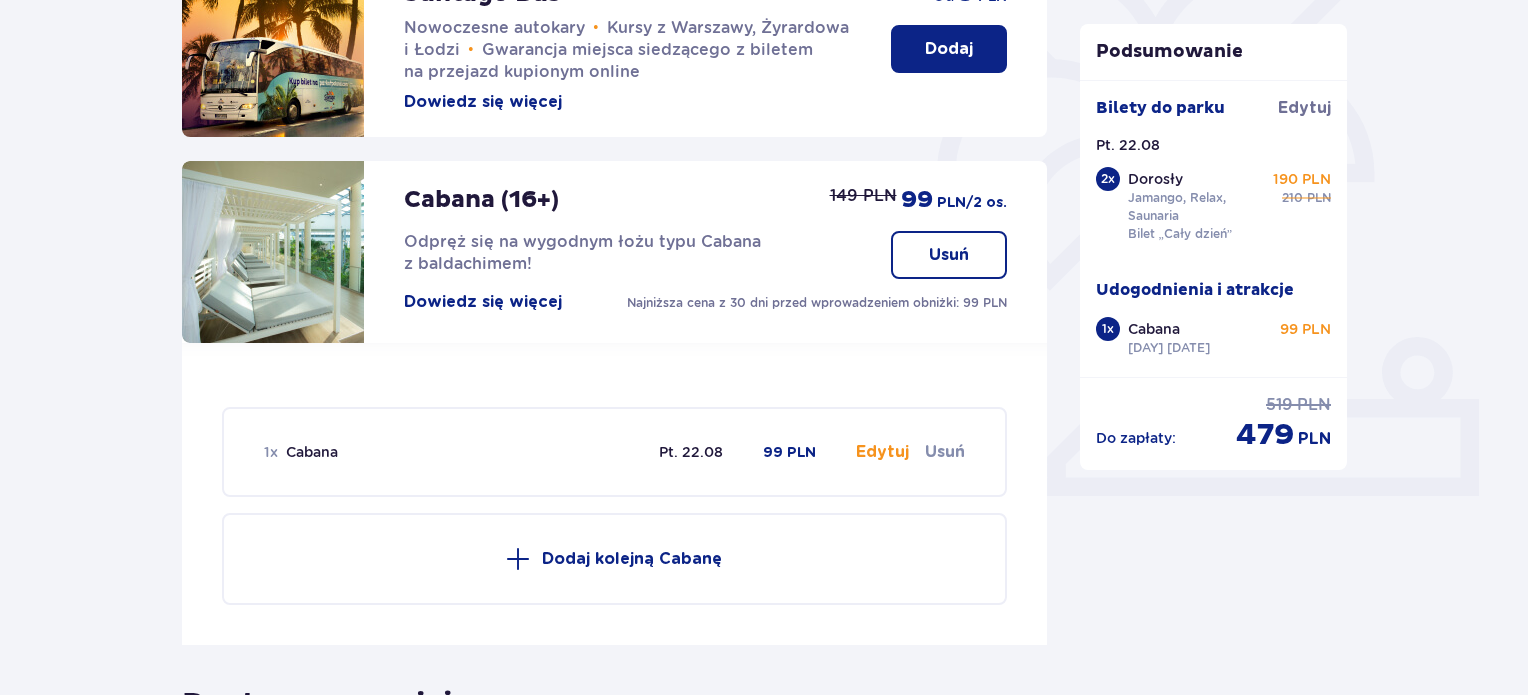 click on "Dowiedz się więcej" at bounding box center [483, 302] 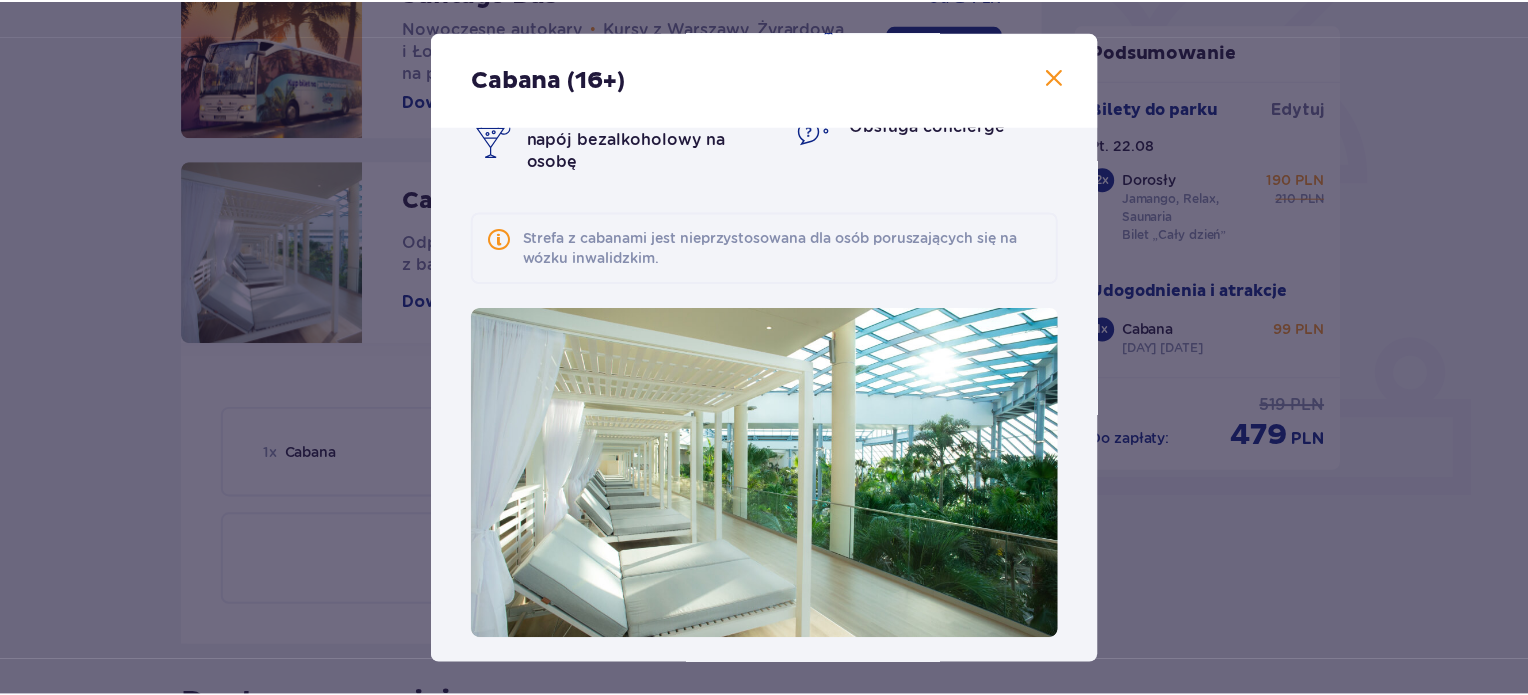 scroll, scrollTop: 140, scrollLeft: 0, axis: vertical 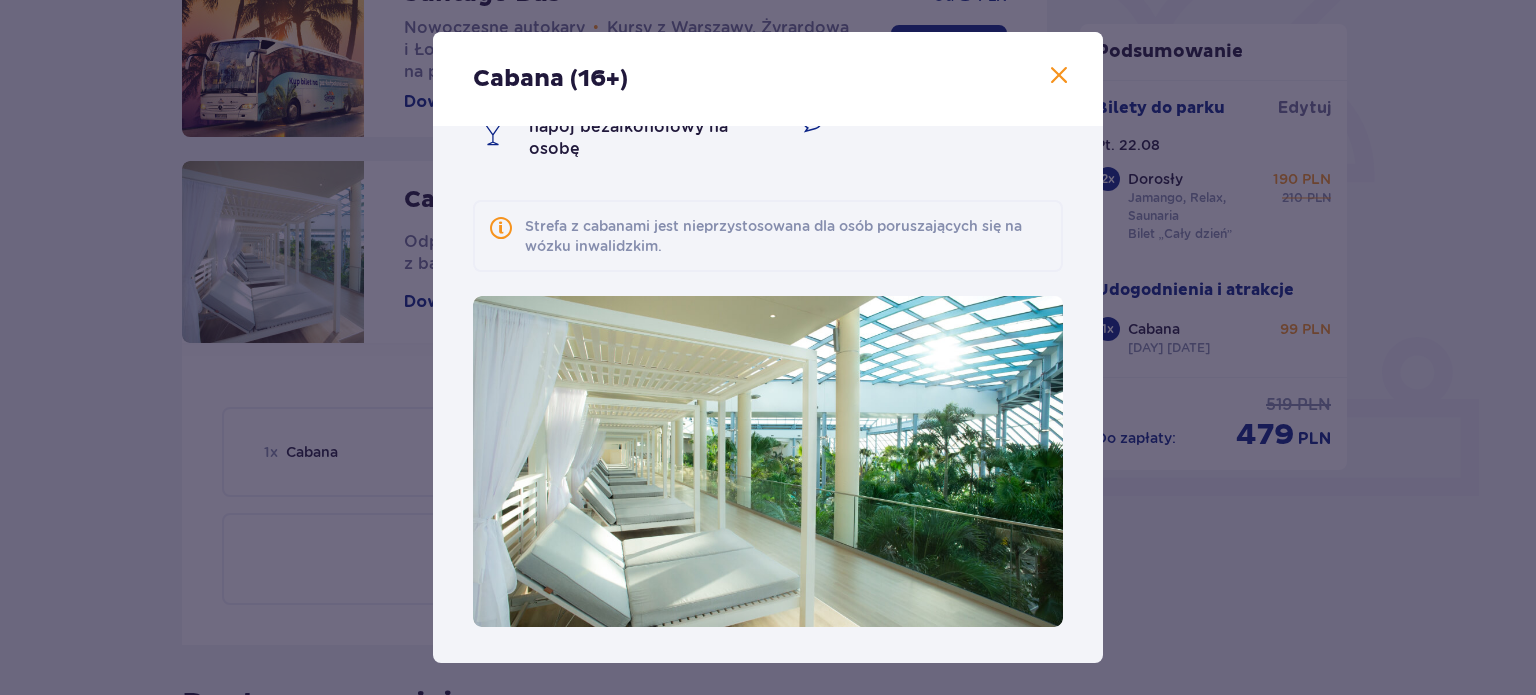 click at bounding box center [1059, 76] 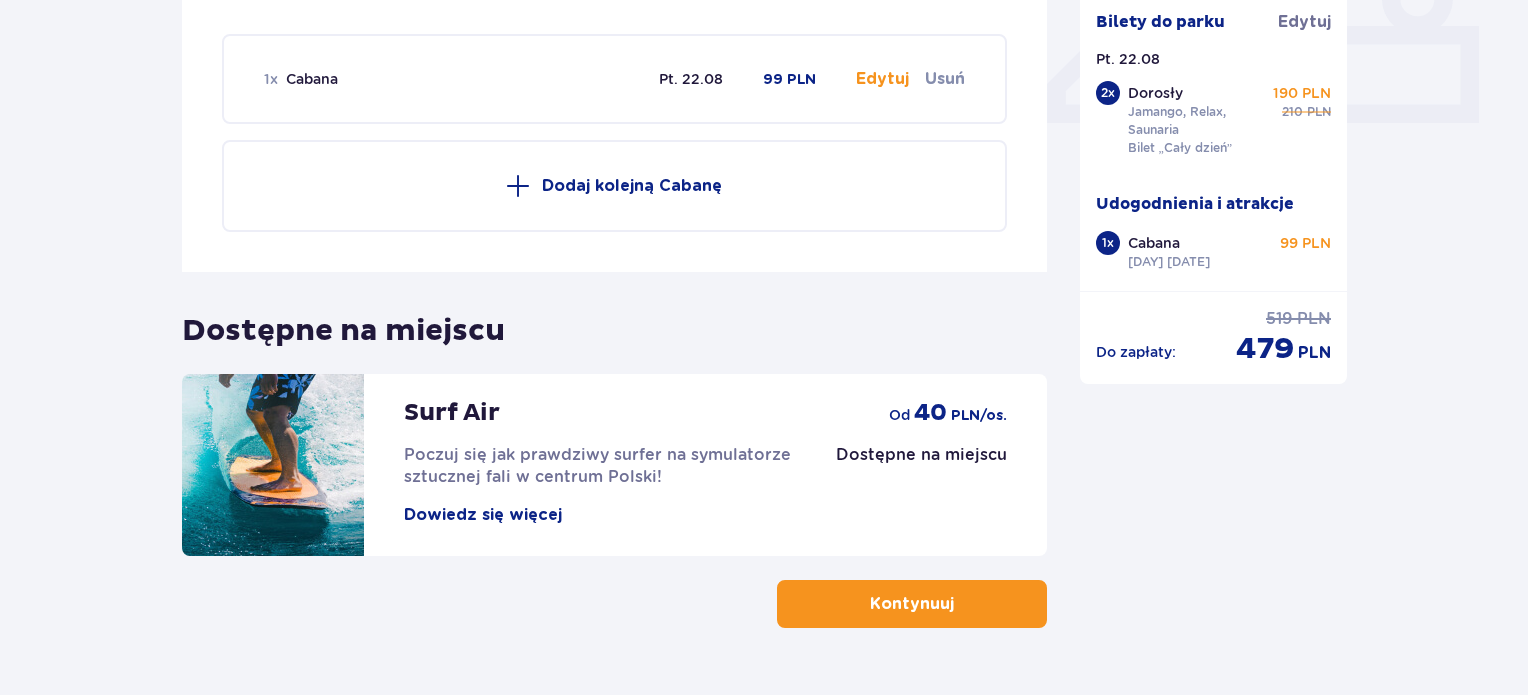 scroll, scrollTop: 961, scrollLeft: 0, axis: vertical 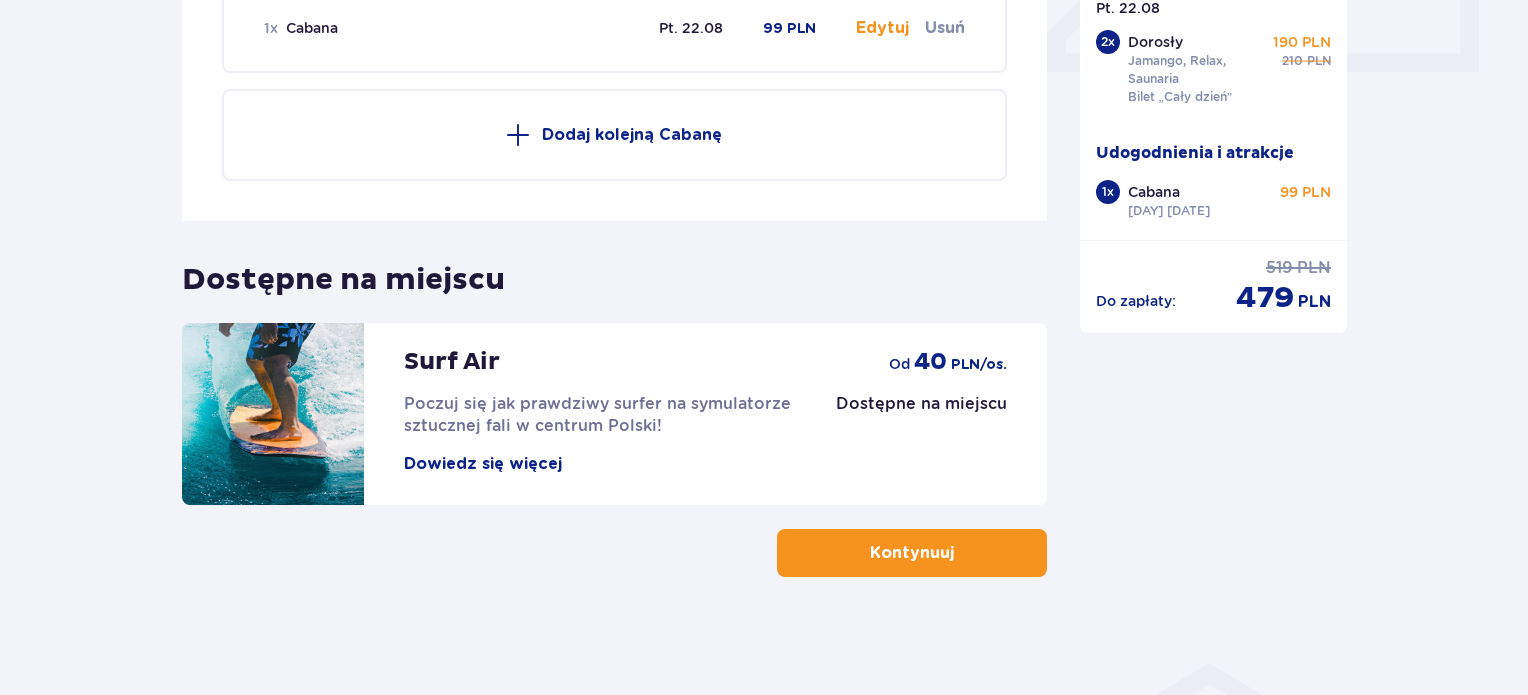 click on "Kontynuuj" at bounding box center (912, 553) 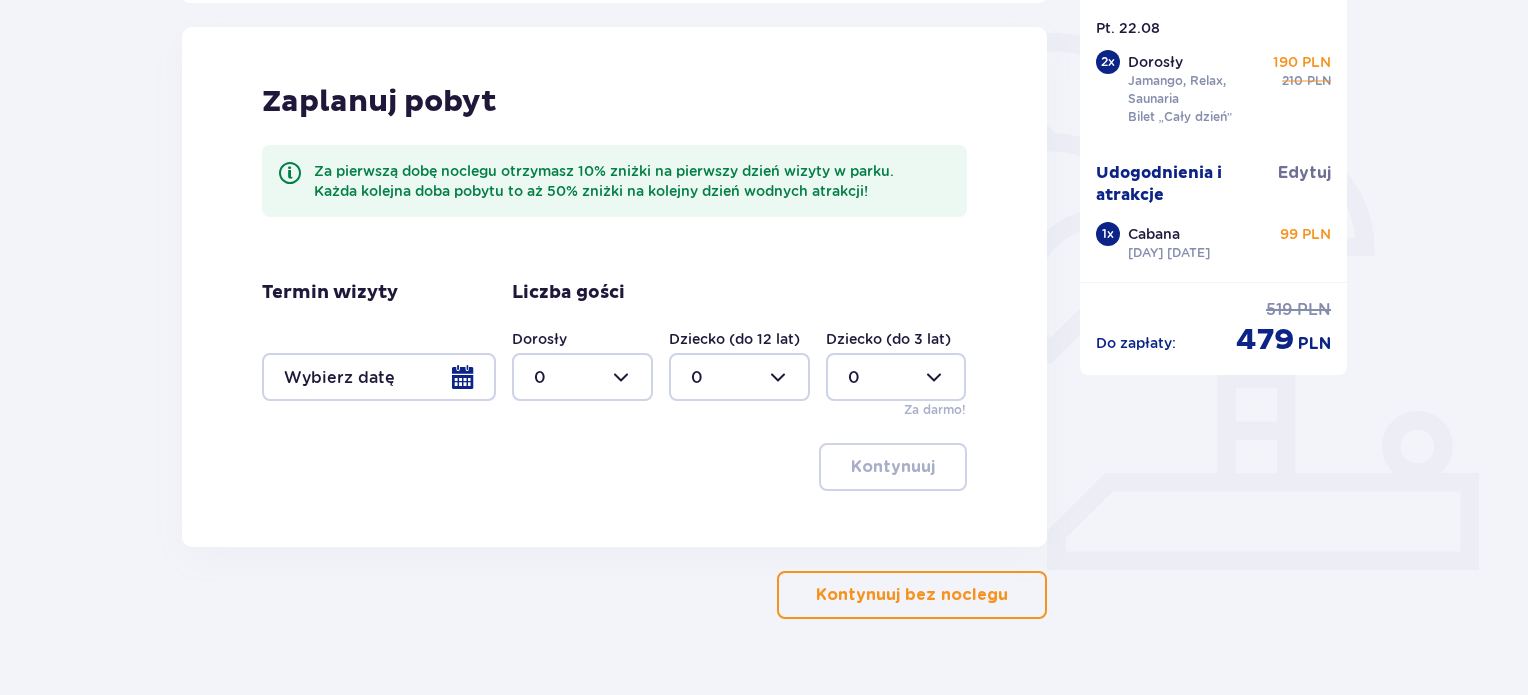scroll, scrollTop: 481, scrollLeft: 0, axis: vertical 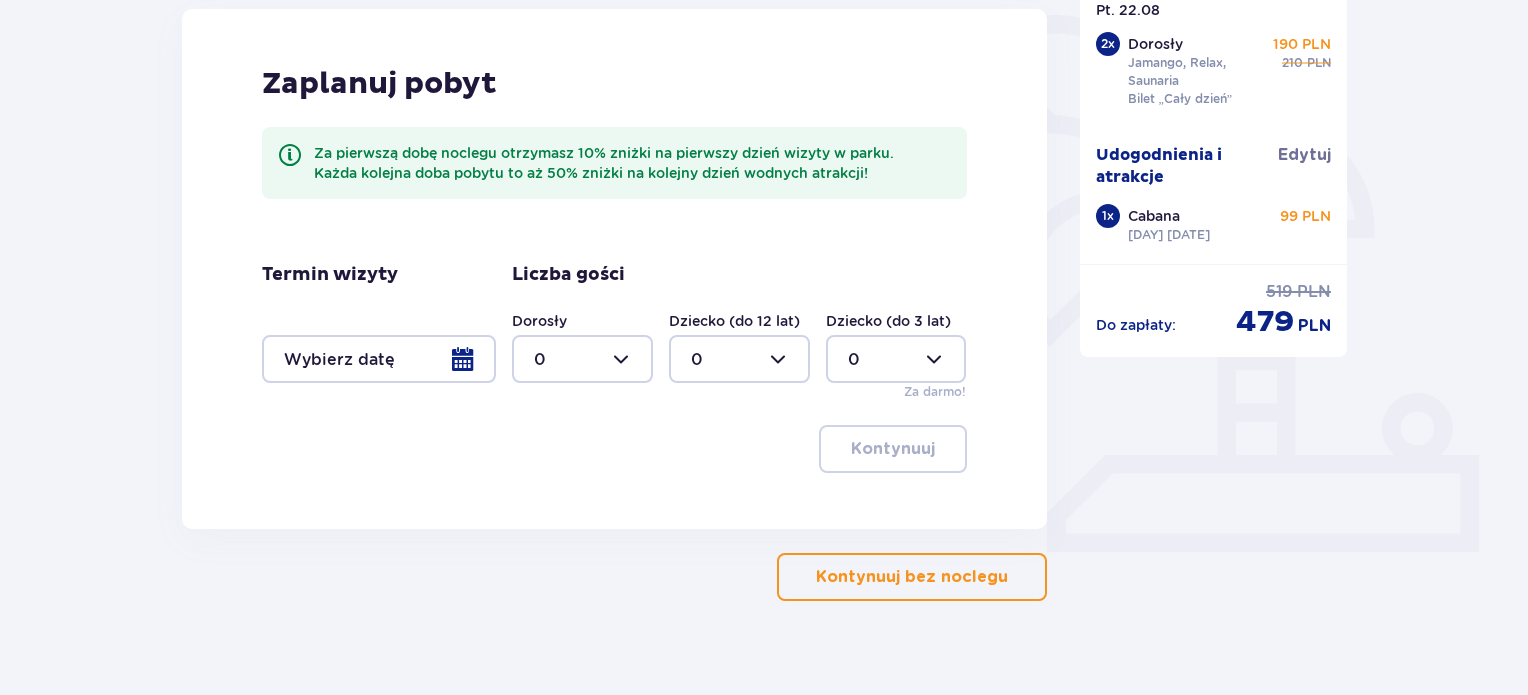 click on "Kontynuuj bez noclegu" at bounding box center (912, 577) 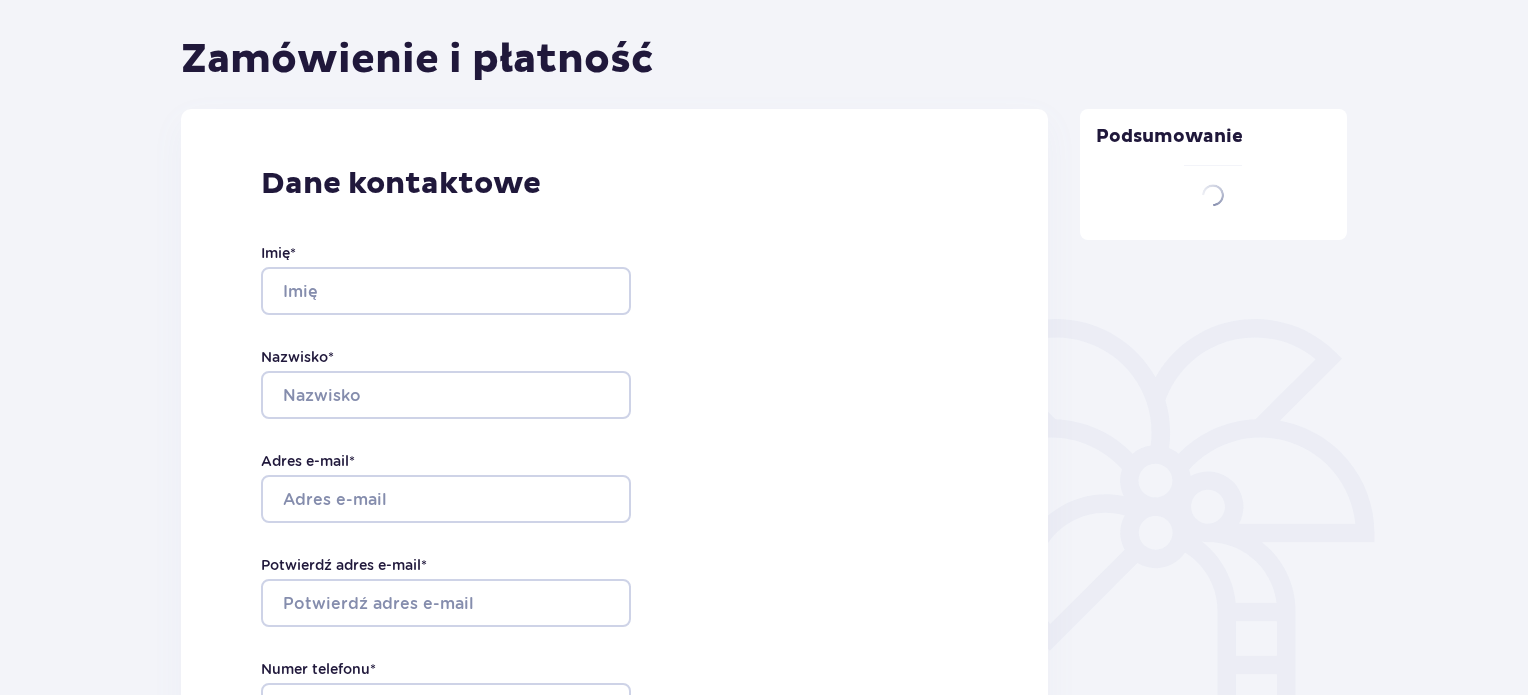 scroll, scrollTop: 113, scrollLeft: 0, axis: vertical 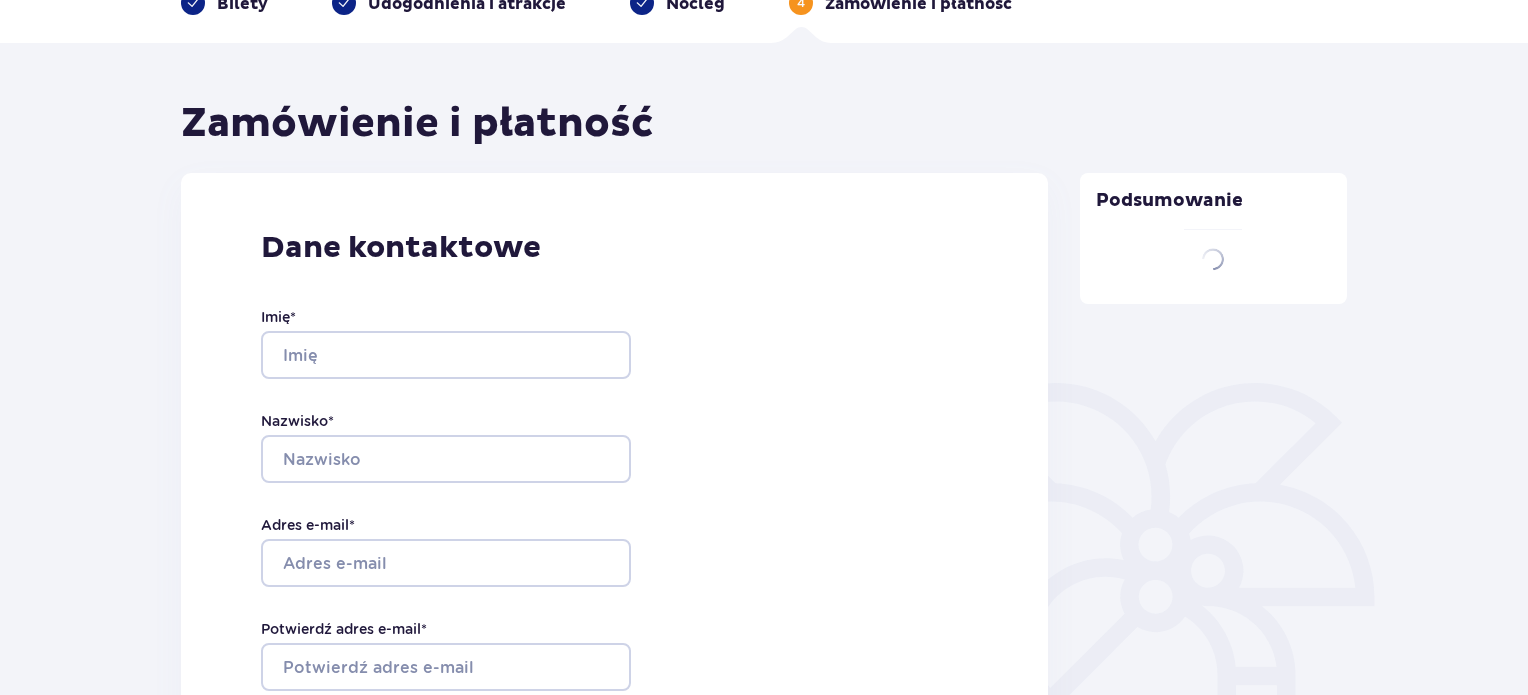 type on "Jan" 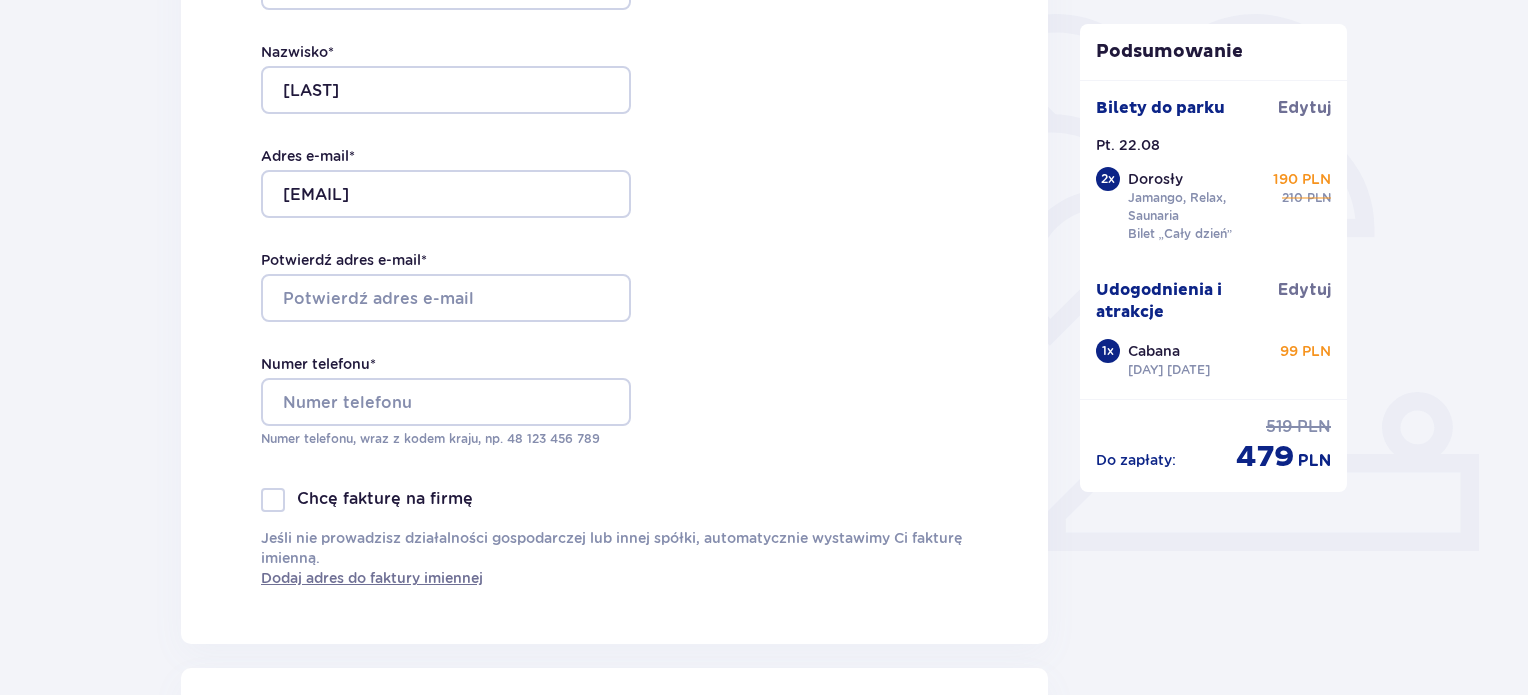 scroll, scrollTop: 483, scrollLeft: 0, axis: vertical 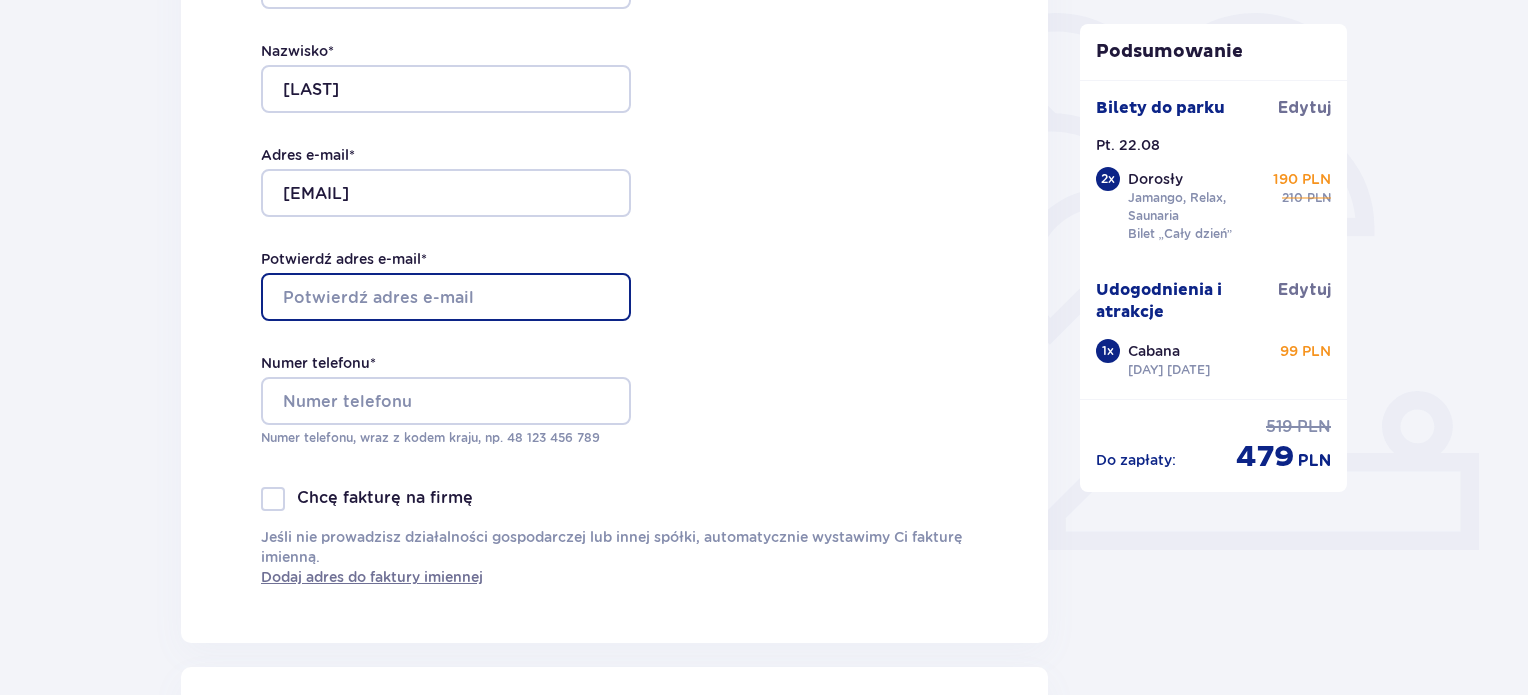 click on "Potwierdź adres e-mail *" at bounding box center (446, 297) 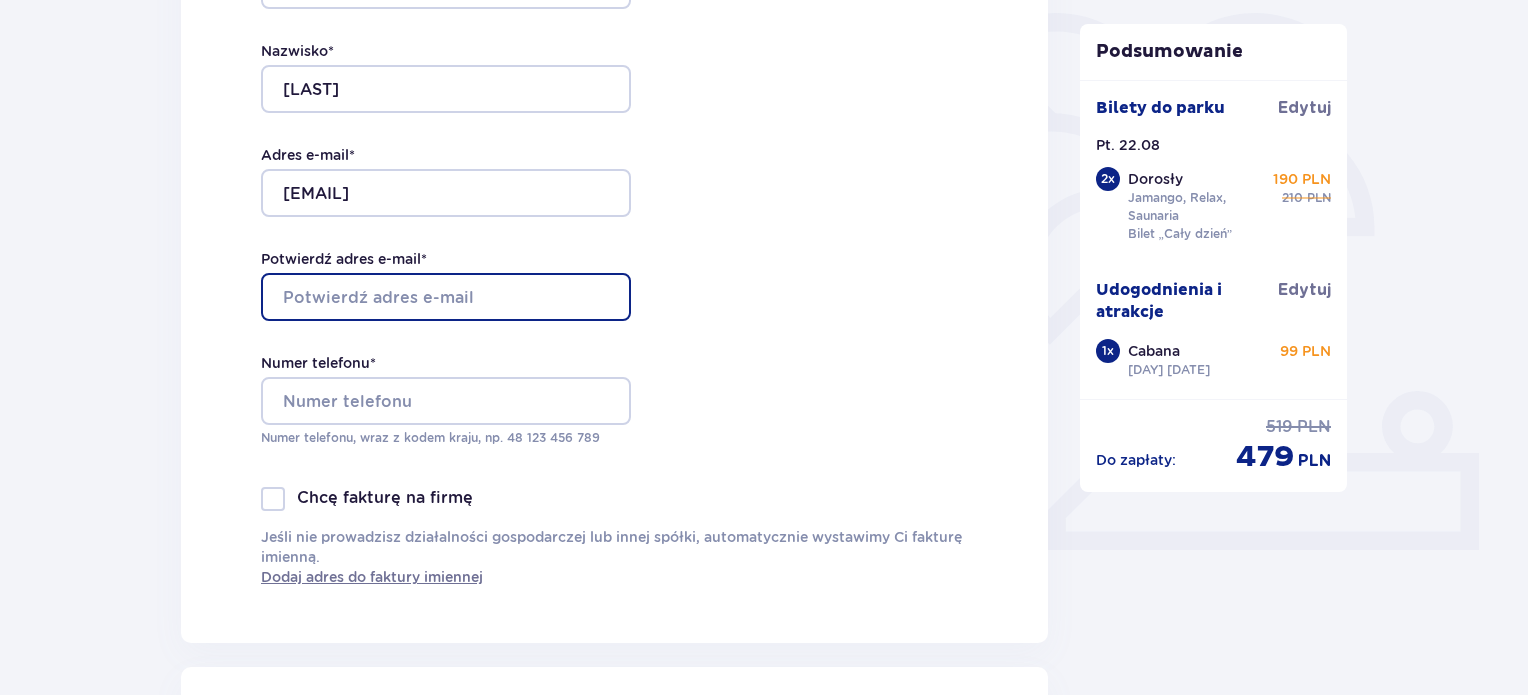 type on "jan.s.gradkowski@gmail.com" 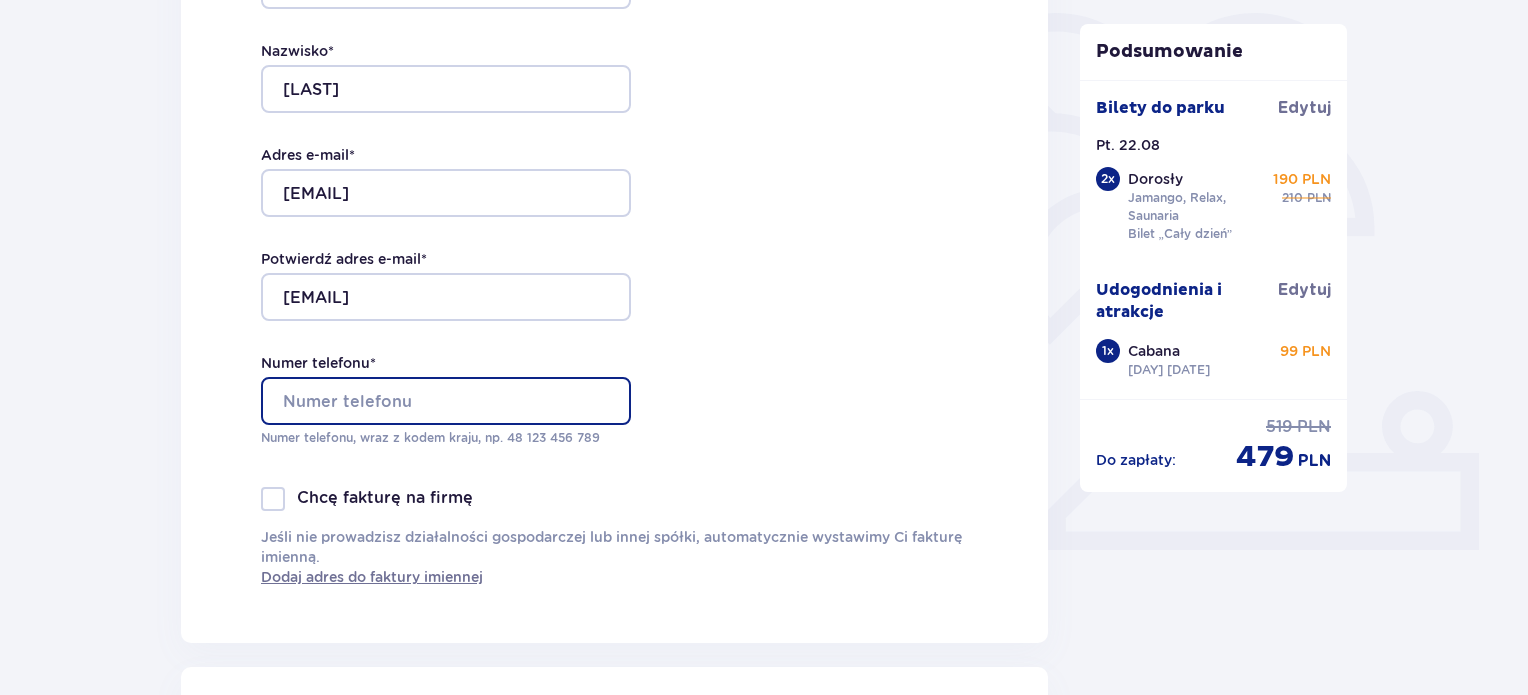 type on "573831373" 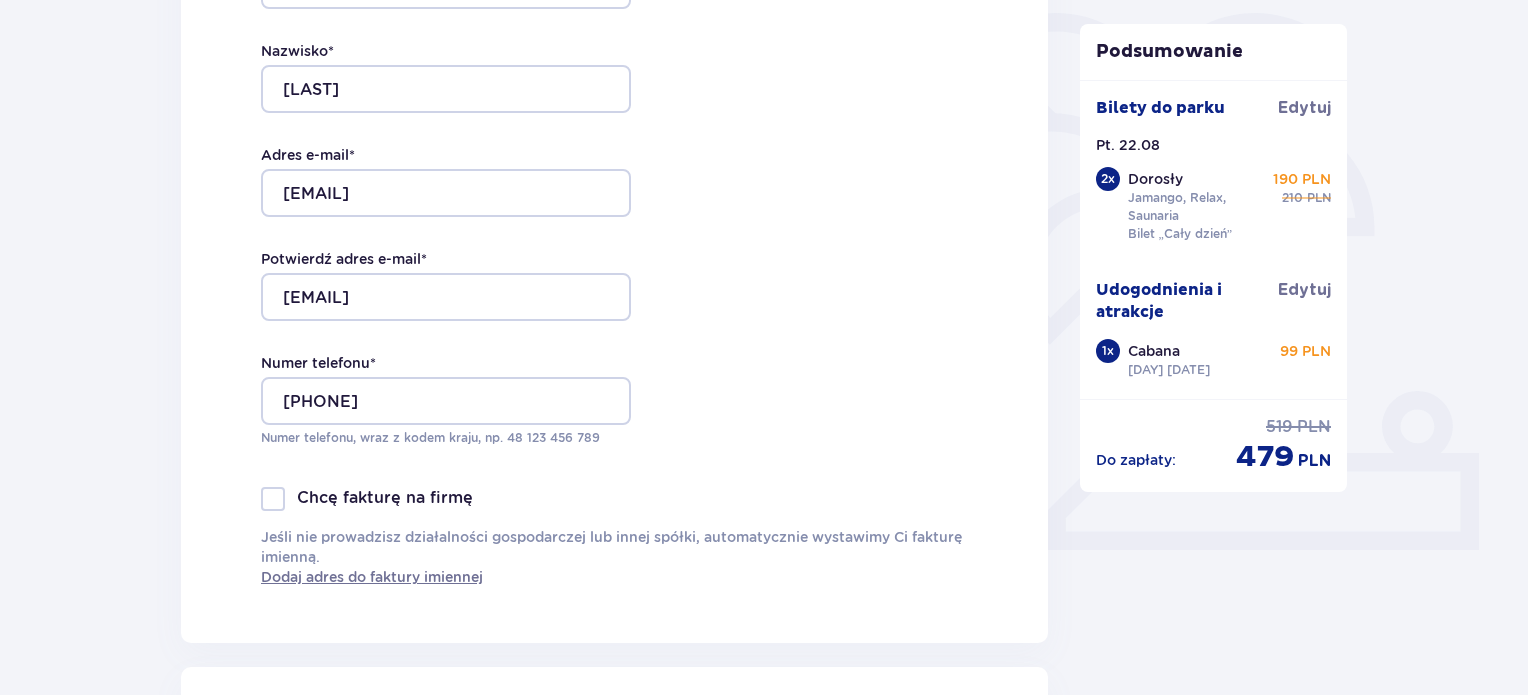 click on "Dane kontaktowe Imię * Jan Nazwisko * Gradkowski Adres e-mail * jan.s.gradkowski@gmail.com Potwierdź adres e-mail * jan.s.gradkowski@gmail.com Numer telefonu * 573831373 Numer telefonu, wraz z kodem kraju, np. 48 ​123 ​456 ​789 Chcę fakturę na firmę Jeśli nie prowadzisz działalności gospodarczej lub innej spółki, automatycznie wystawimy Ci fakturę imienną. Dodaj adres do faktury imiennej" at bounding box center (614, 223) 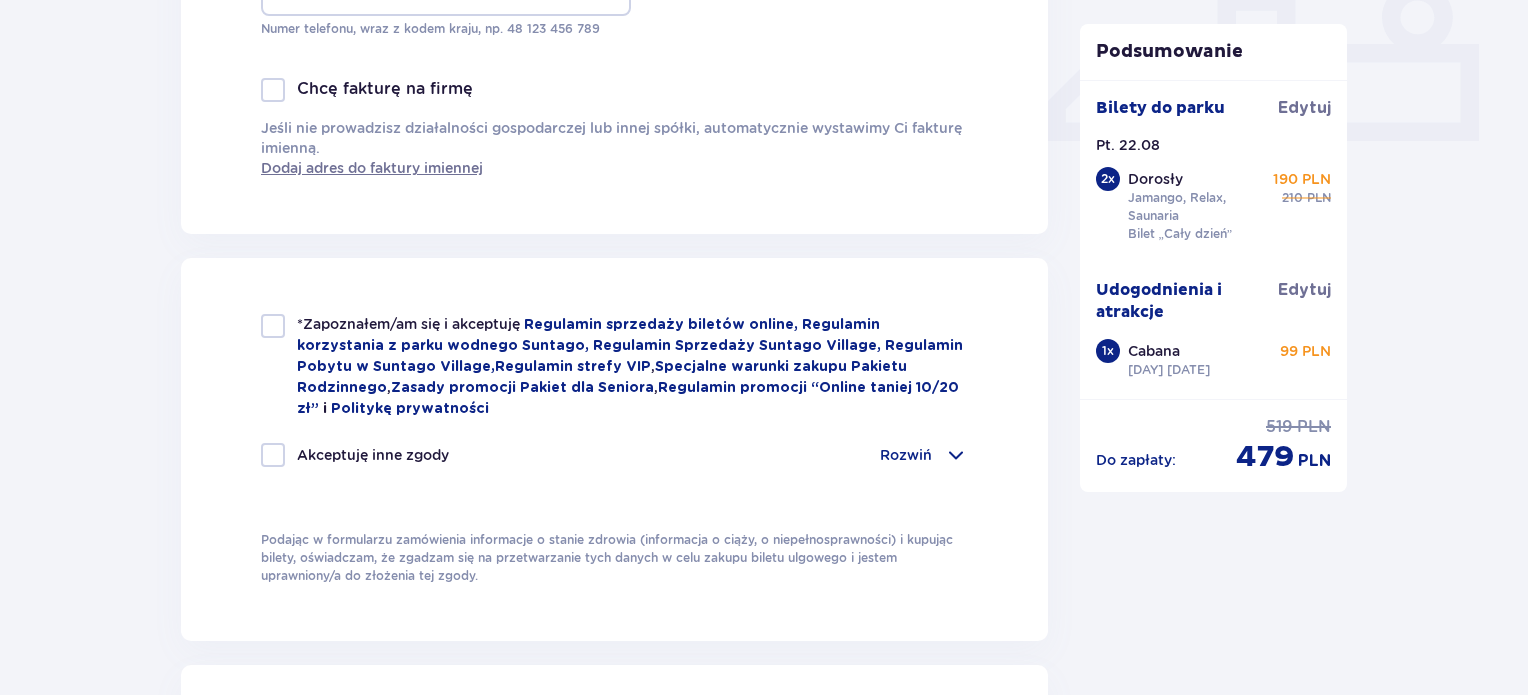 scroll, scrollTop: 896, scrollLeft: 0, axis: vertical 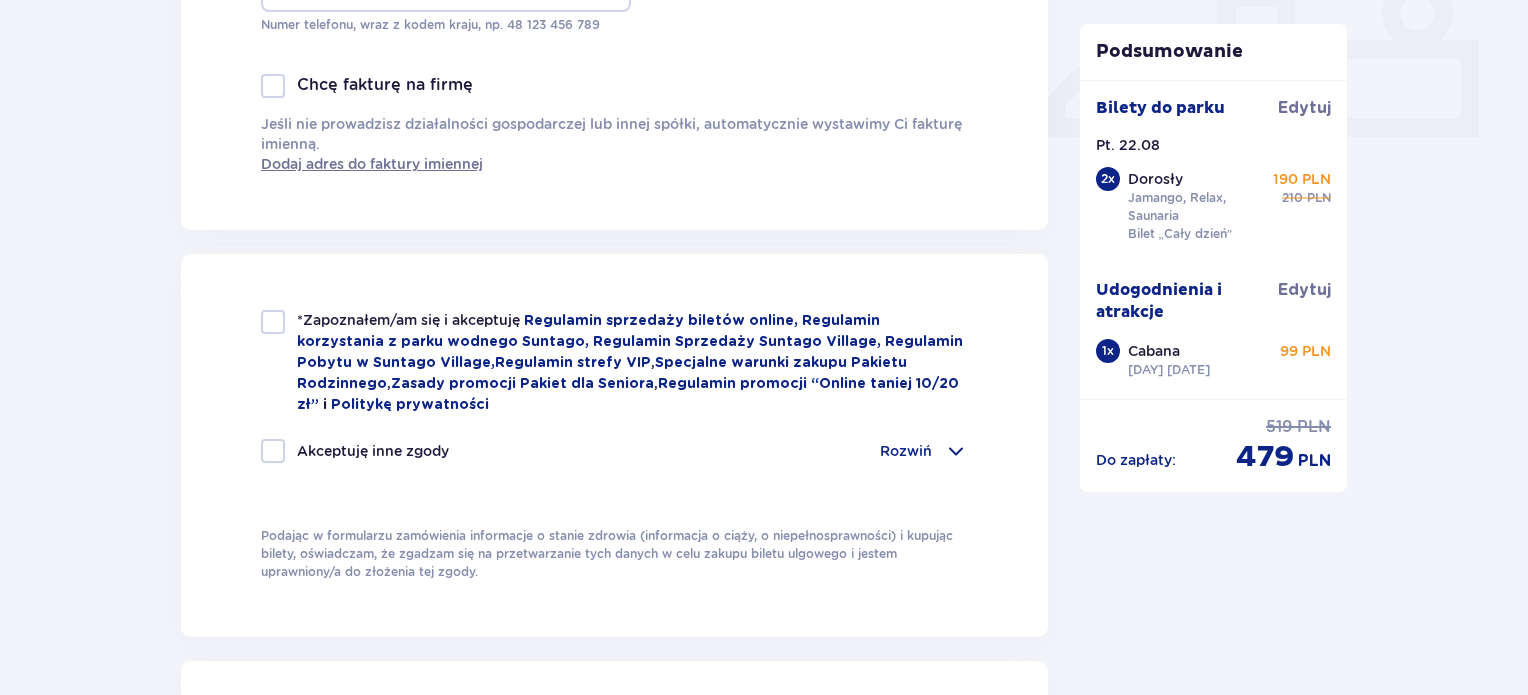 click at bounding box center [273, 322] 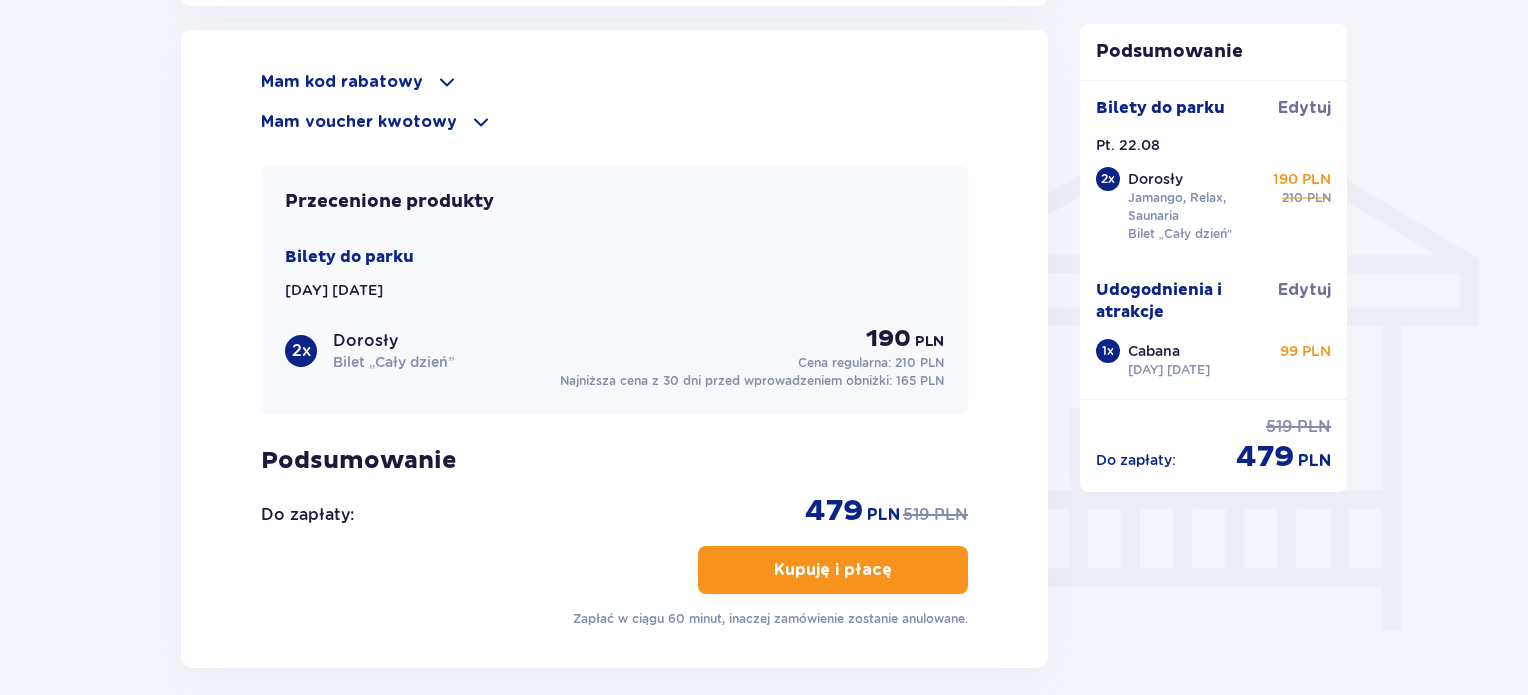 scroll, scrollTop: 1528, scrollLeft: 0, axis: vertical 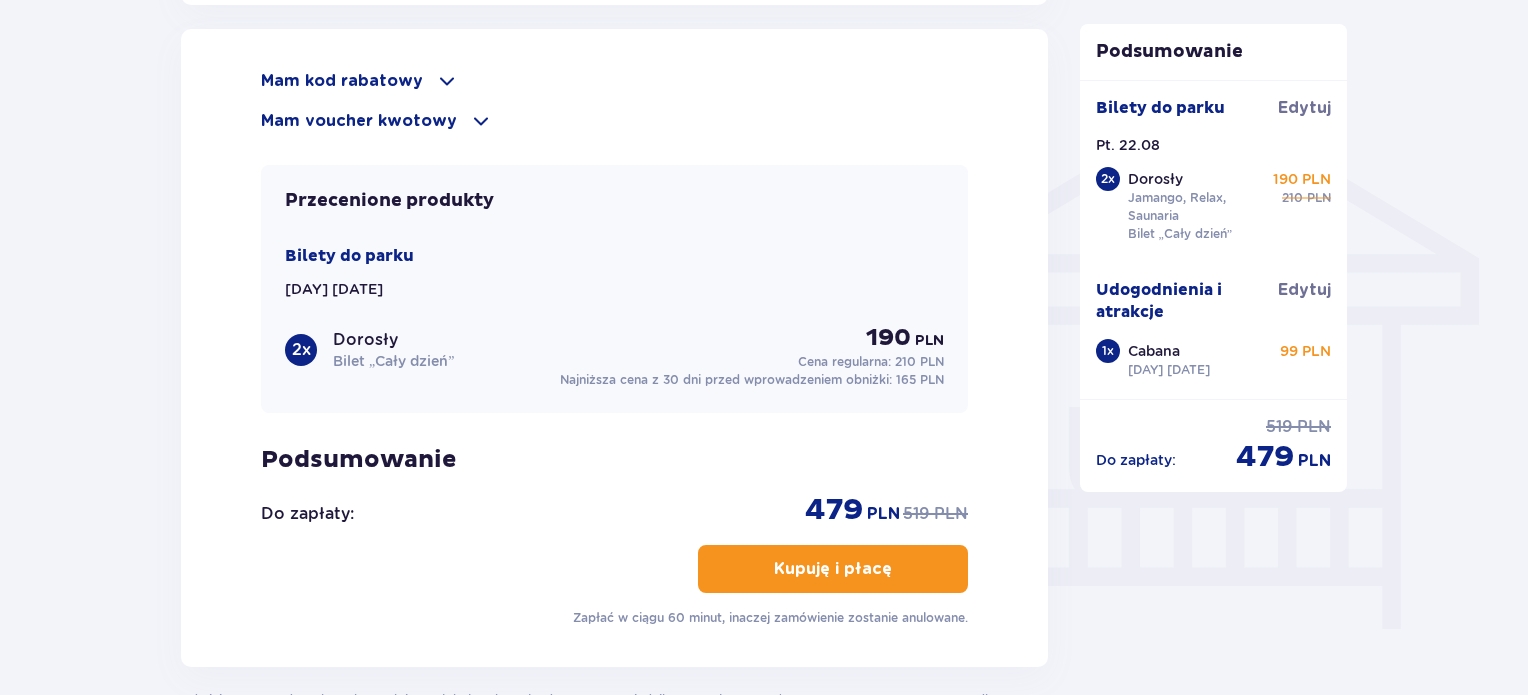 click on "Kupuję i płacę" at bounding box center [833, 569] 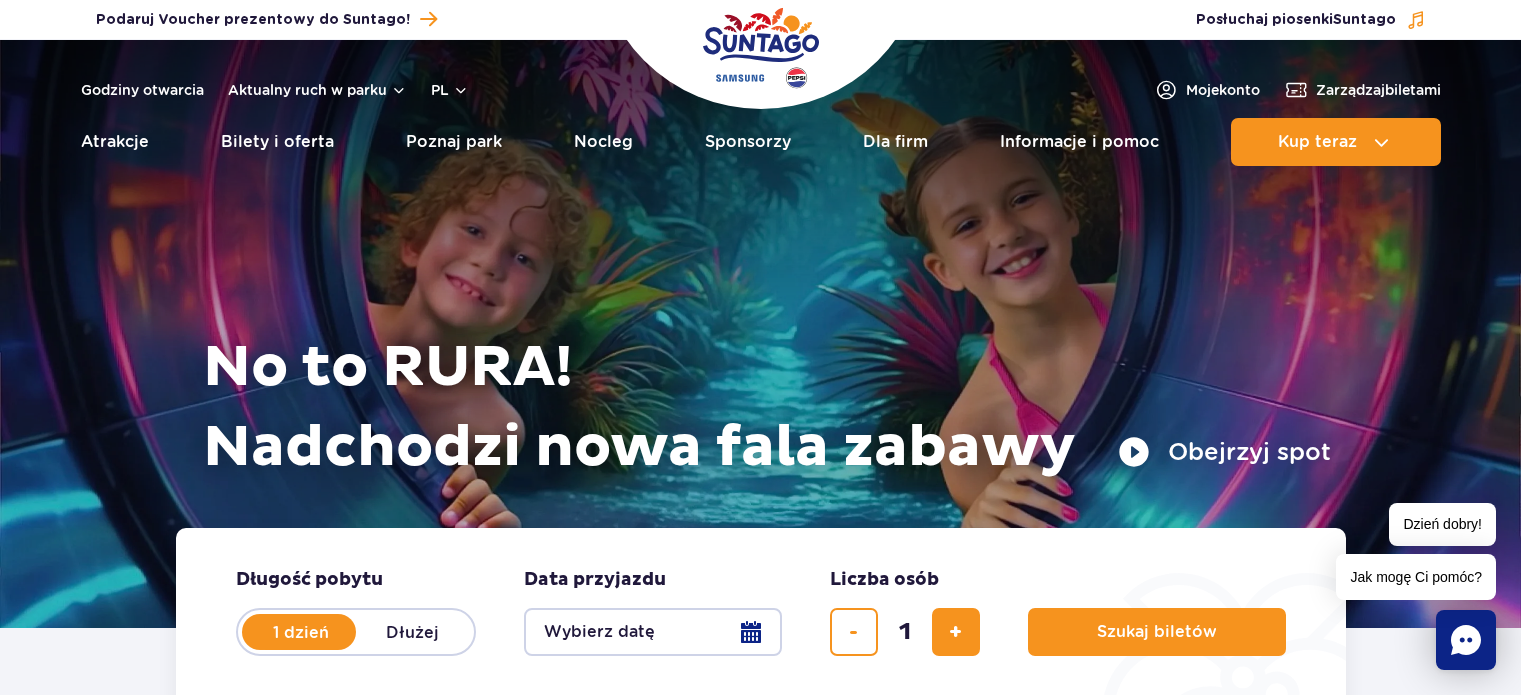 scroll, scrollTop: 0, scrollLeft: 0, axis: both 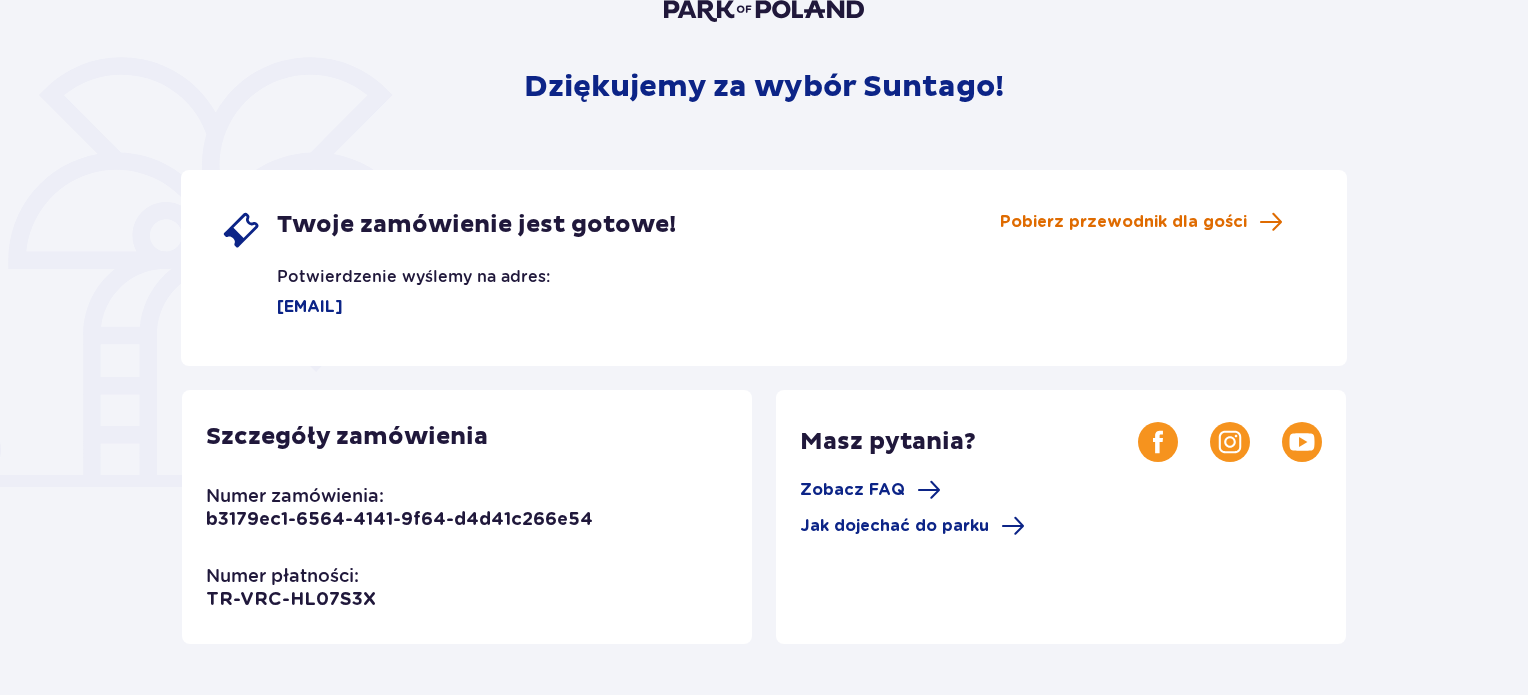 click on "Pobierz przewodnik dla gości" at bounding box center [1123, 222] 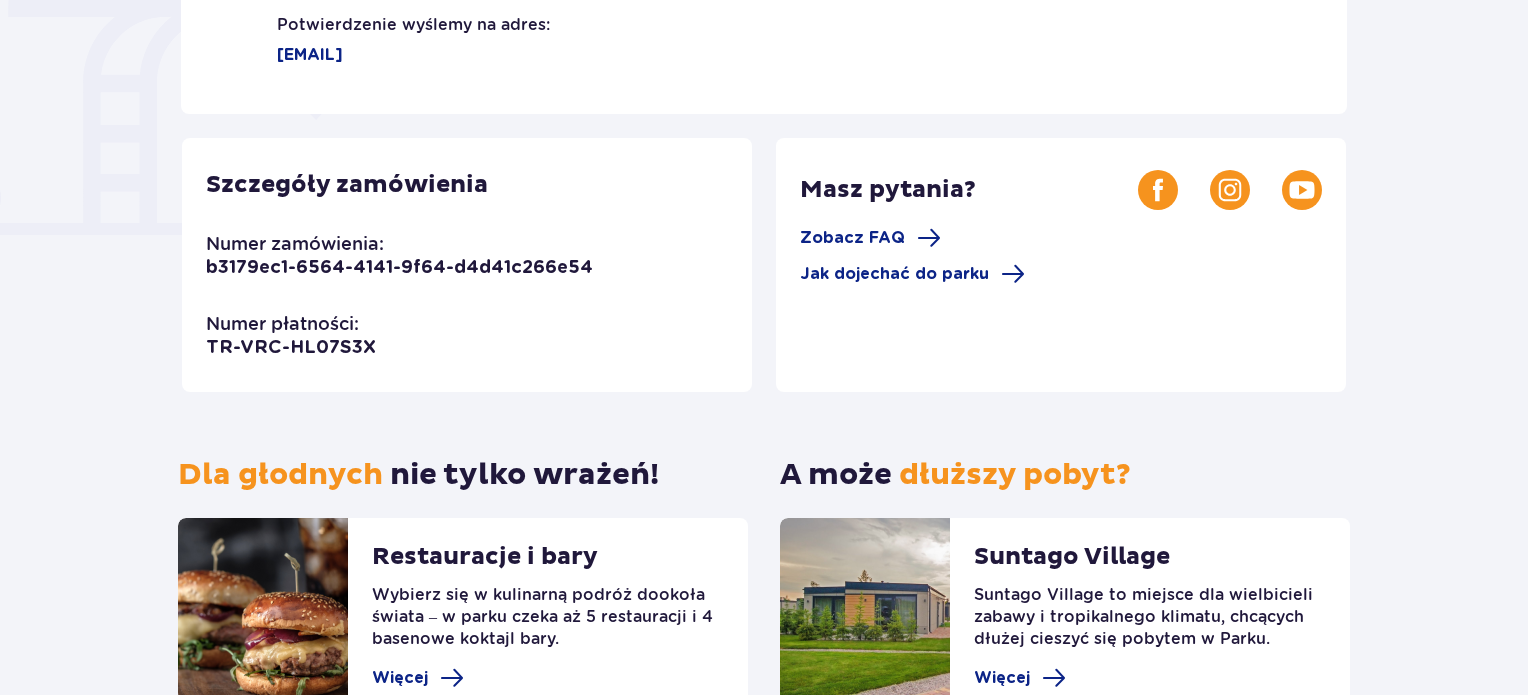 scroll, scrollTop: 599, scrollLeft: 0, axis: vertical 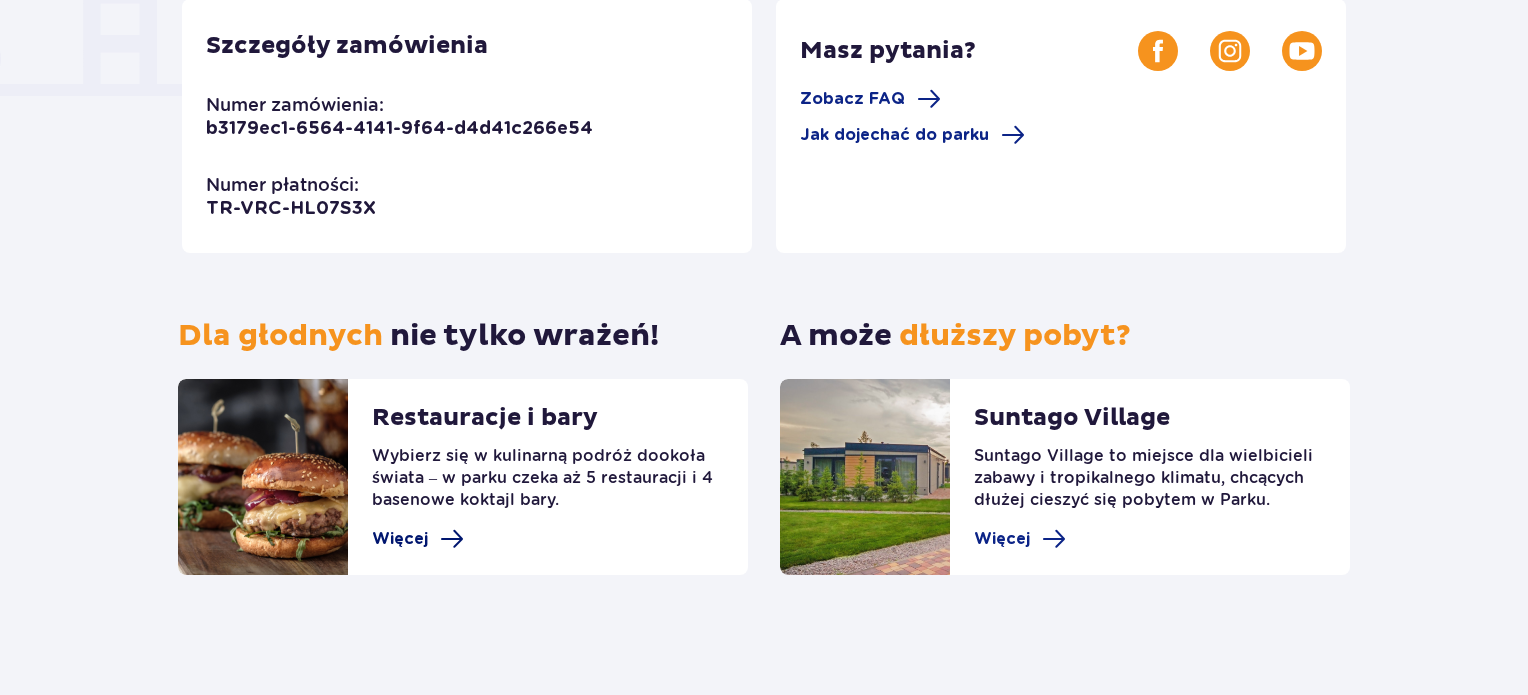 click on "Więcej" at bounding box center [400, 539] 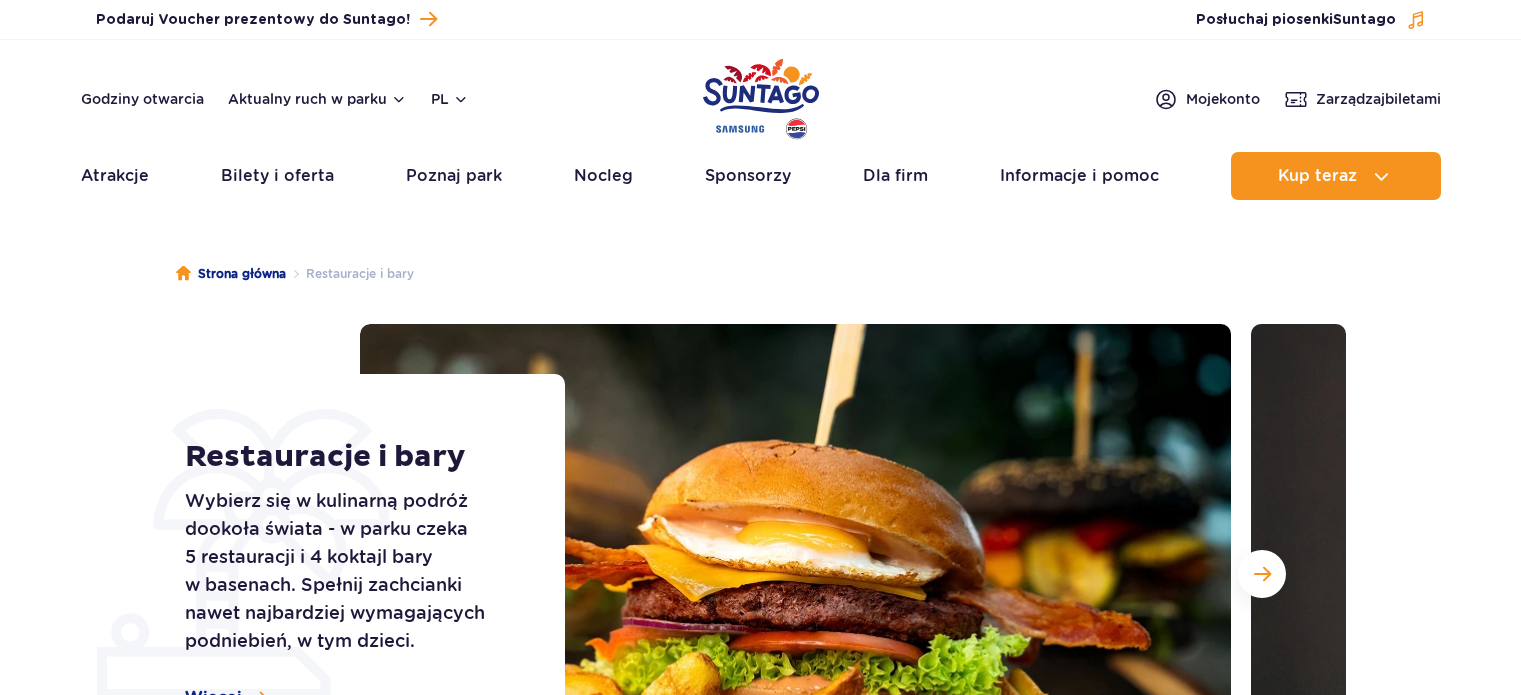 scroll, scrollTop: 0, scrollLeft: 0, axis: both 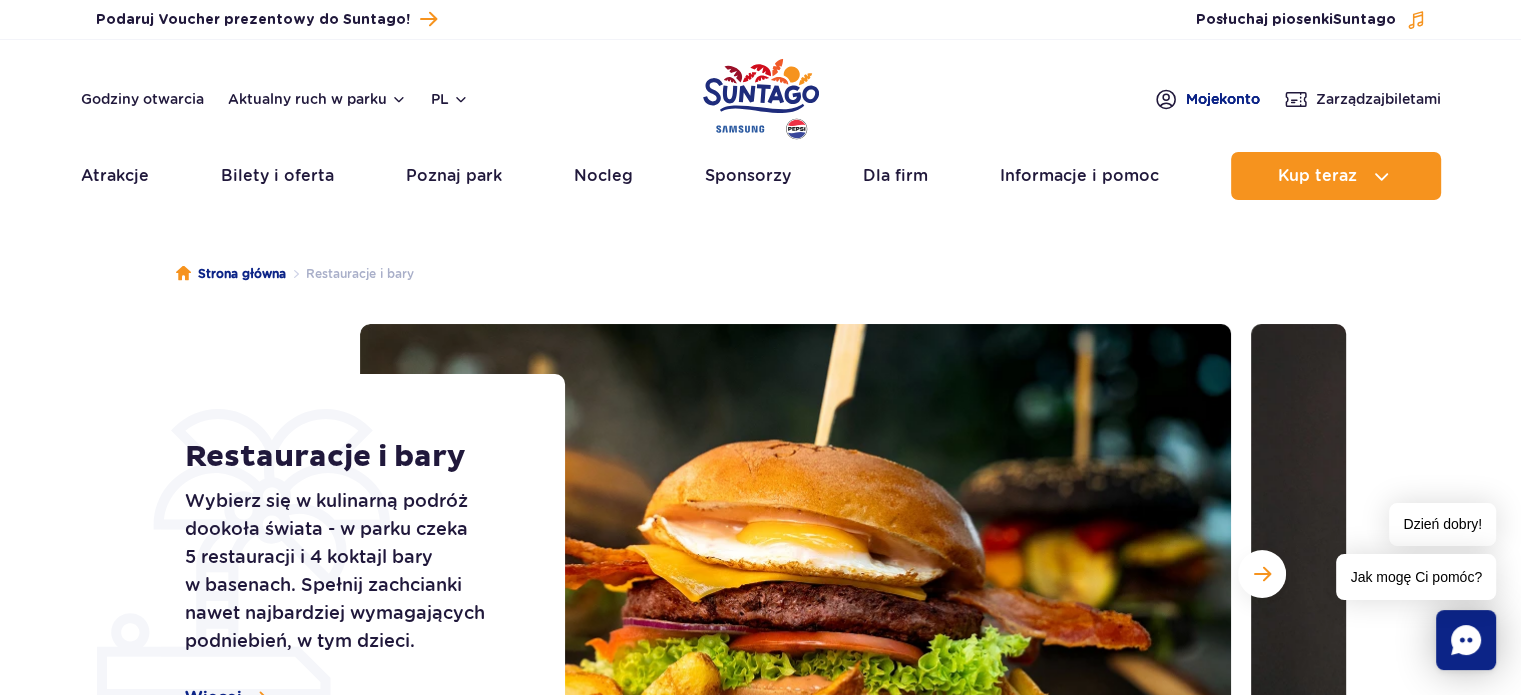 click on "Moje  konto" at bounding box center [1223, 99] 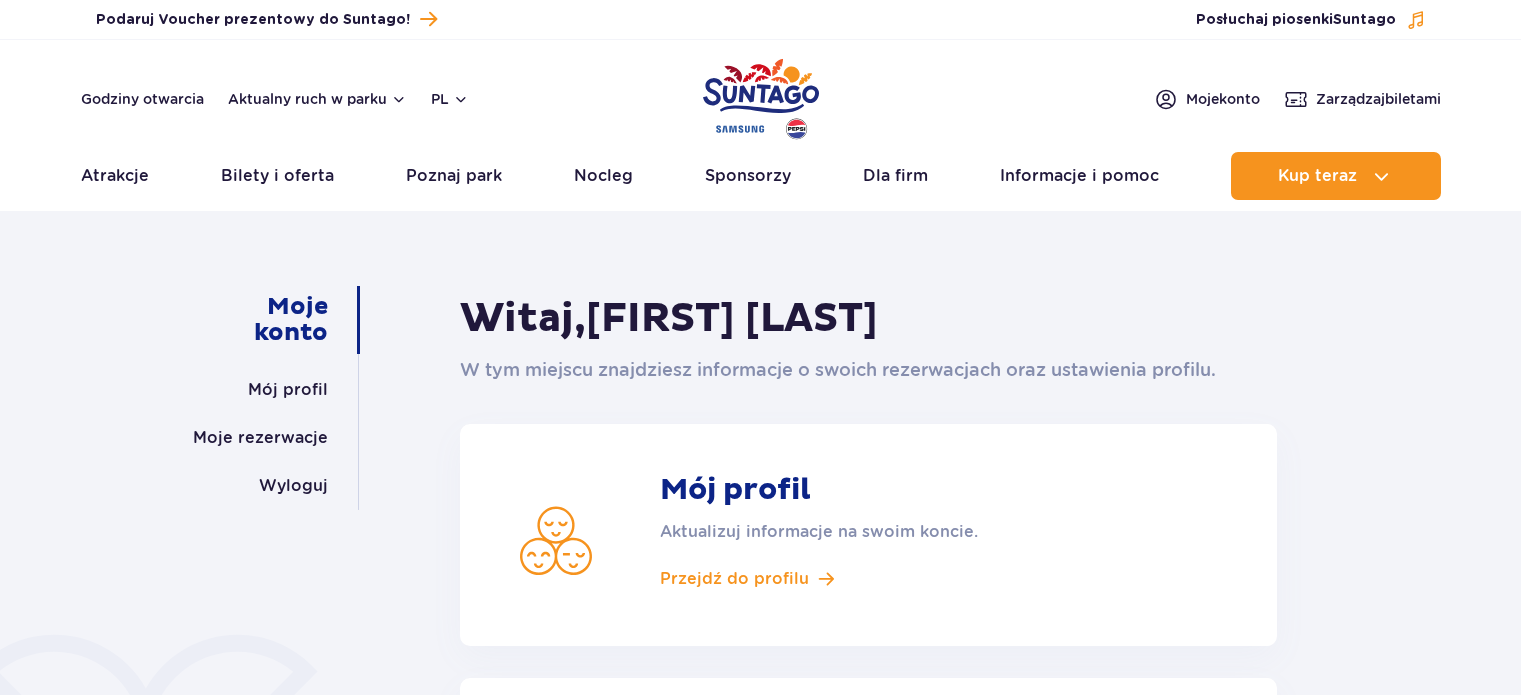 scroll, scrollTop: 0, scrollLeft: 0, axis: both 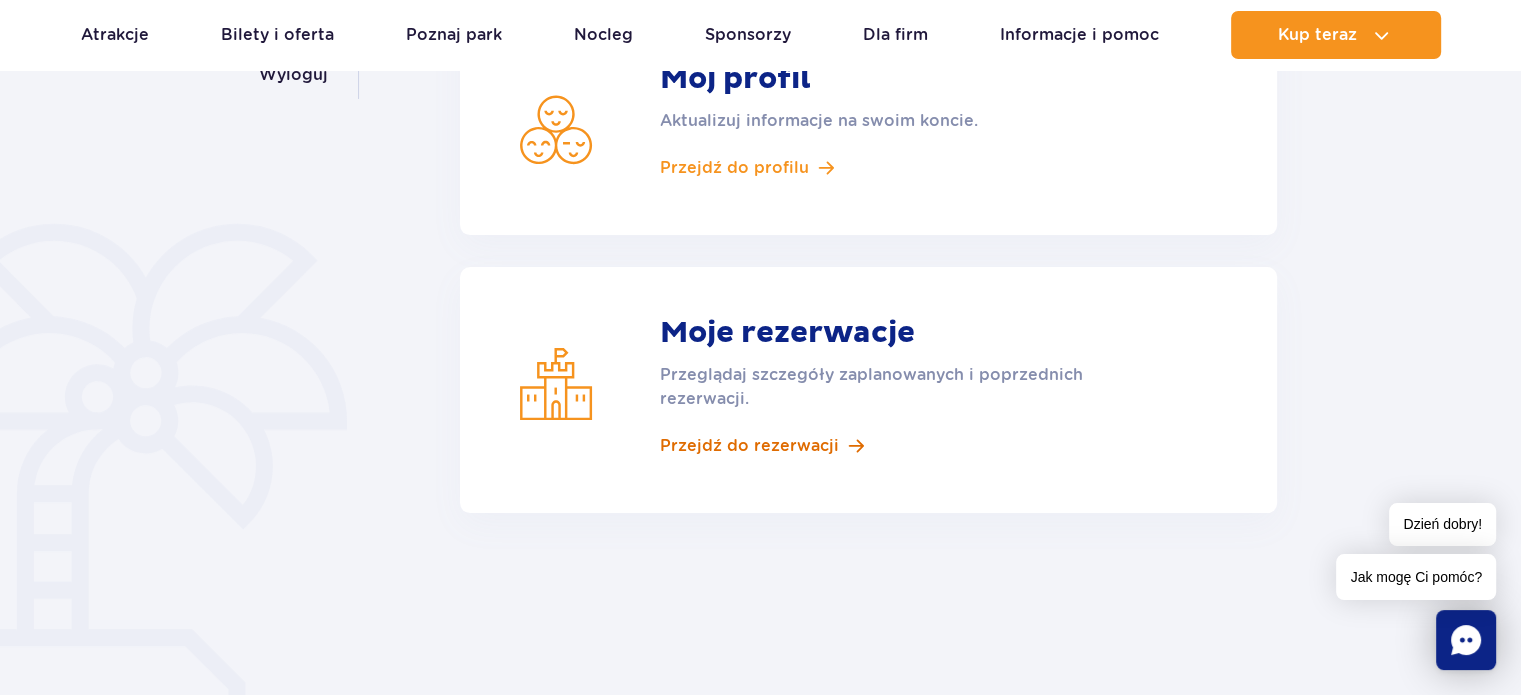 click on "Przejdź do rezerwacji" at bounding box center [749, 446] 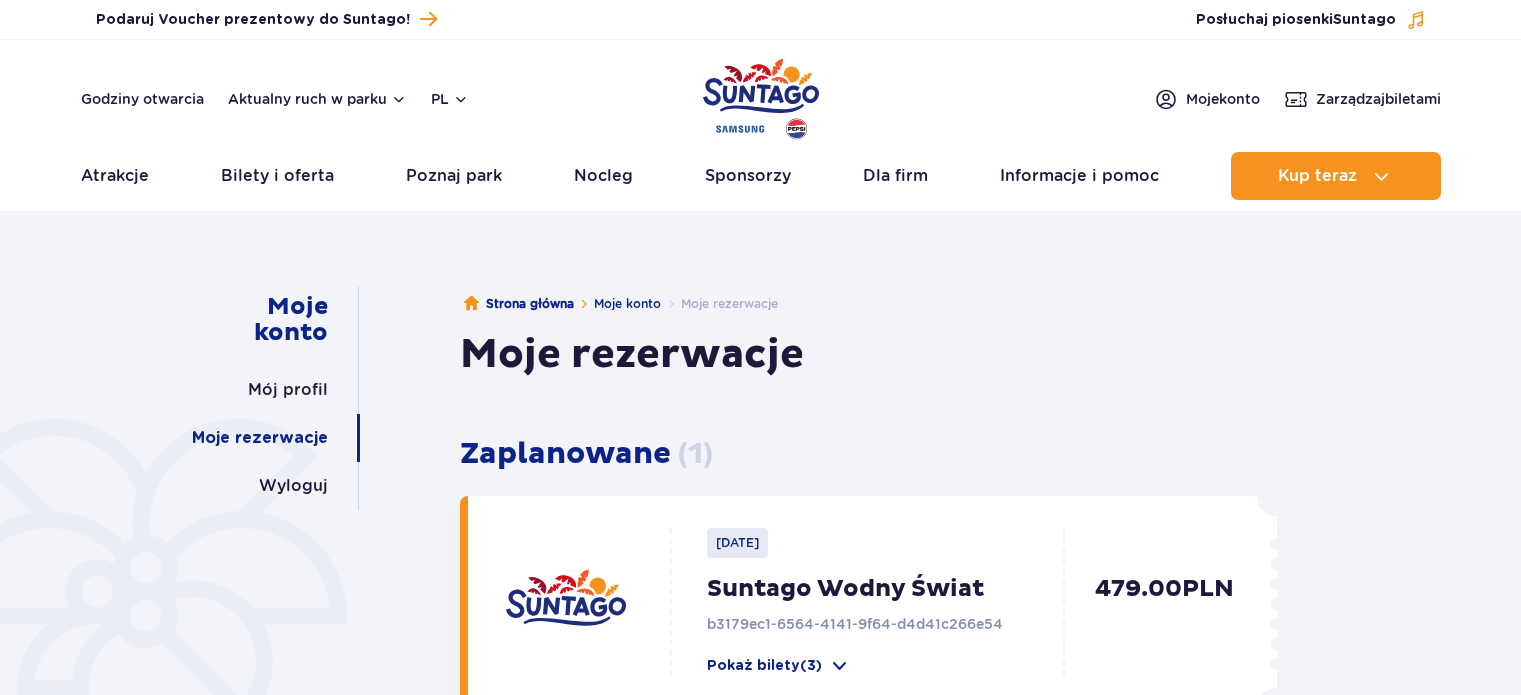 scroll, scrollTop: 0, scrollLeft: 0, axis: both 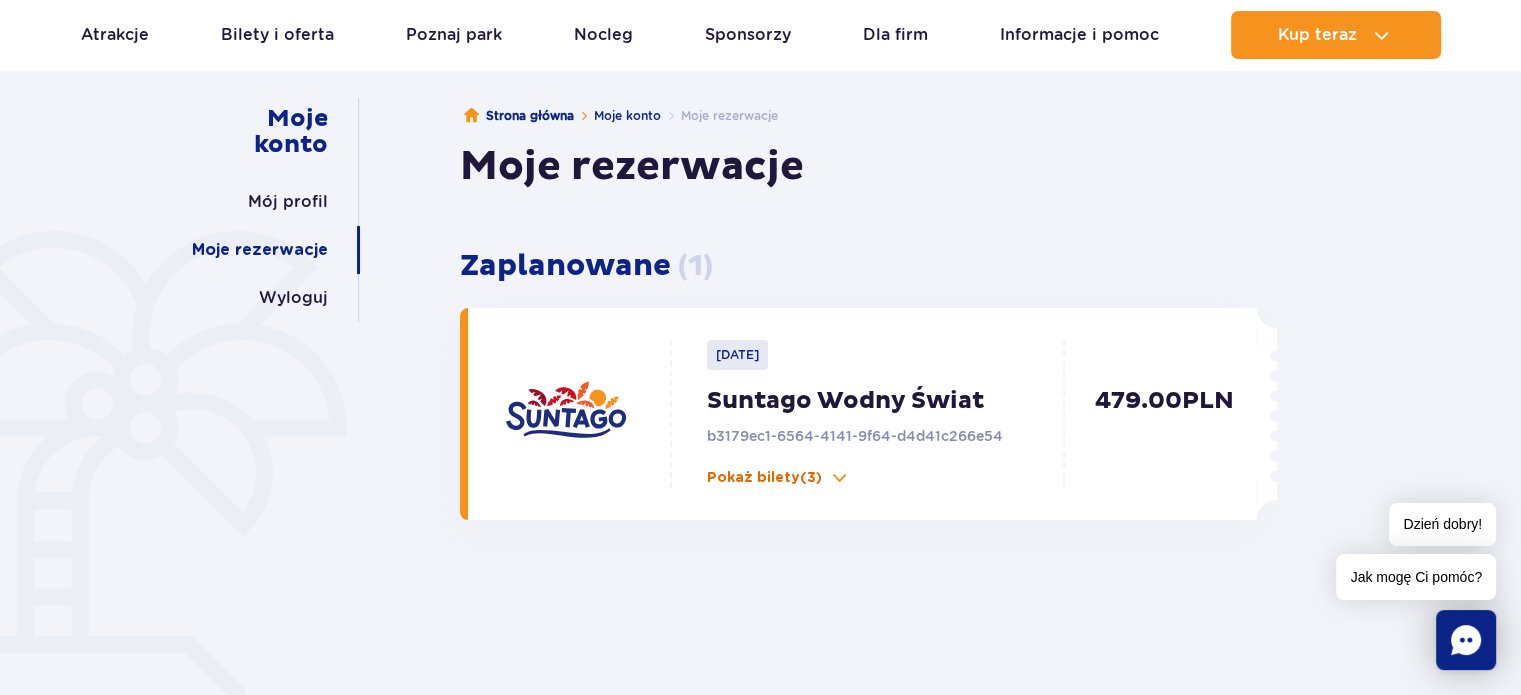 click on "Pokaż bilety  (3)" at bounding box center [778, 478] 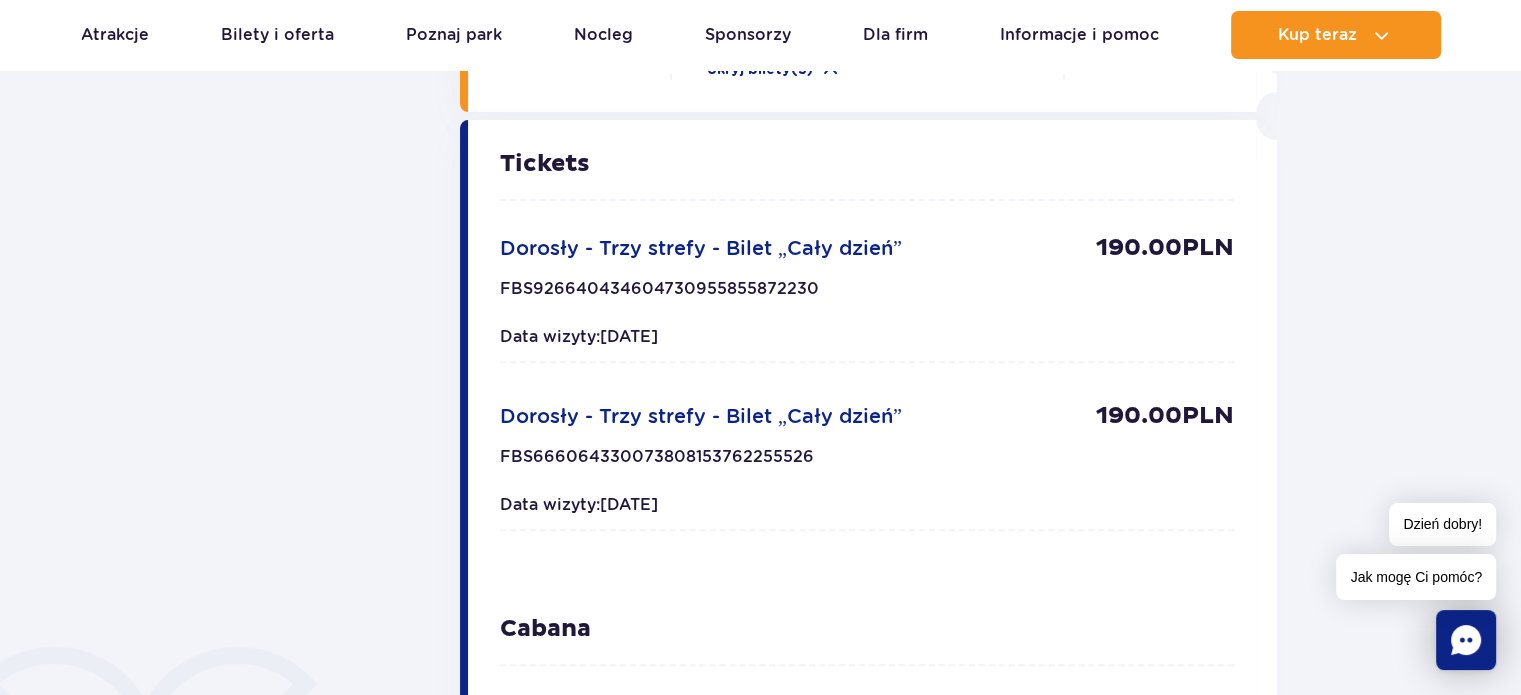 scroll, scrollTop: 599, scrollLeft: 0, axis: vertical 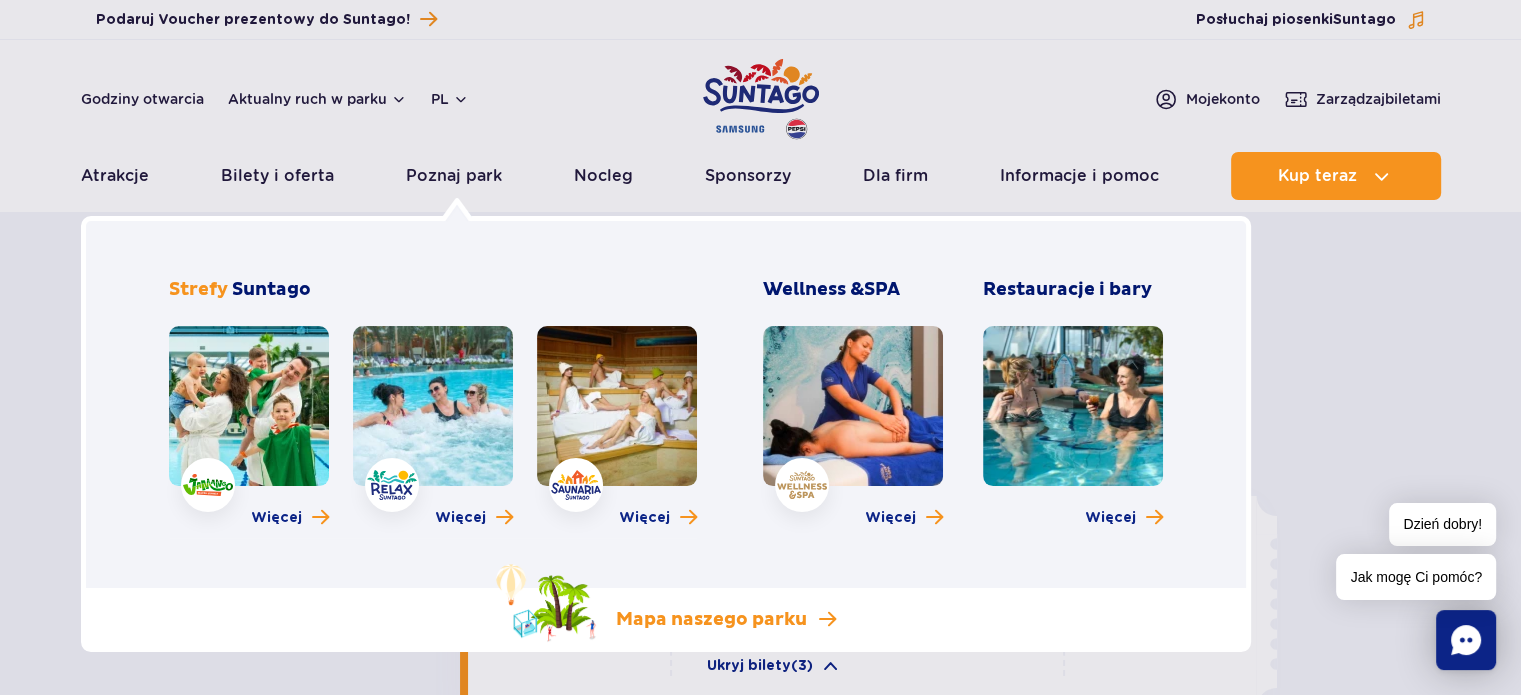 click on "Mapa naszego parku" at bounding box center (711, 620) 